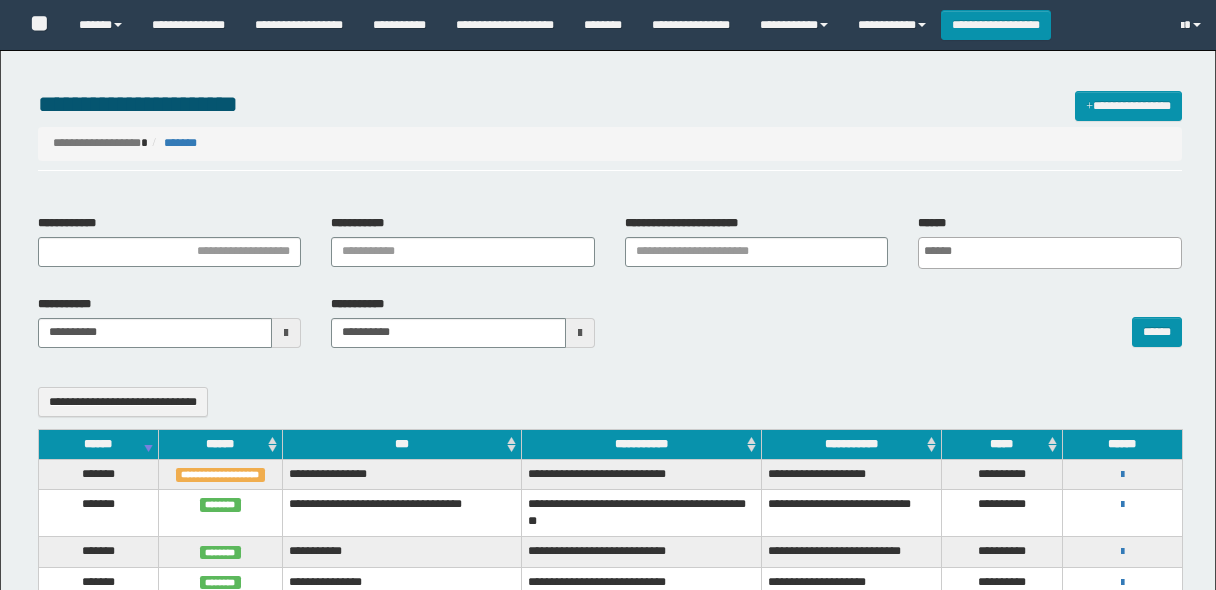 select 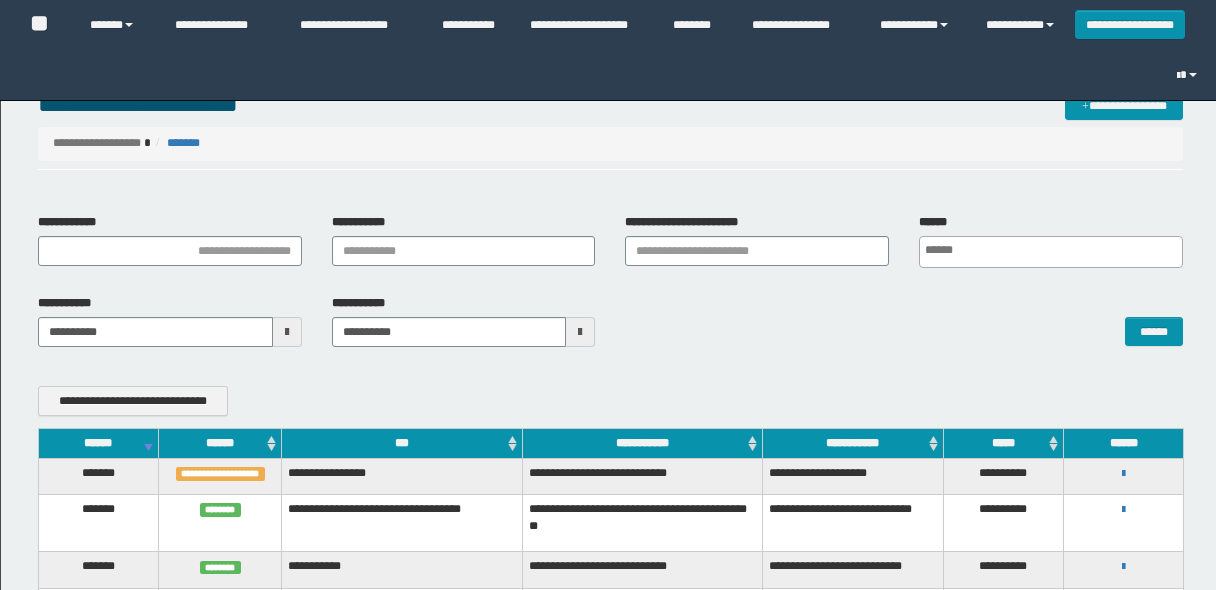 scroll, scrollTop: 240, scrollLeft: 0, axis: vertical 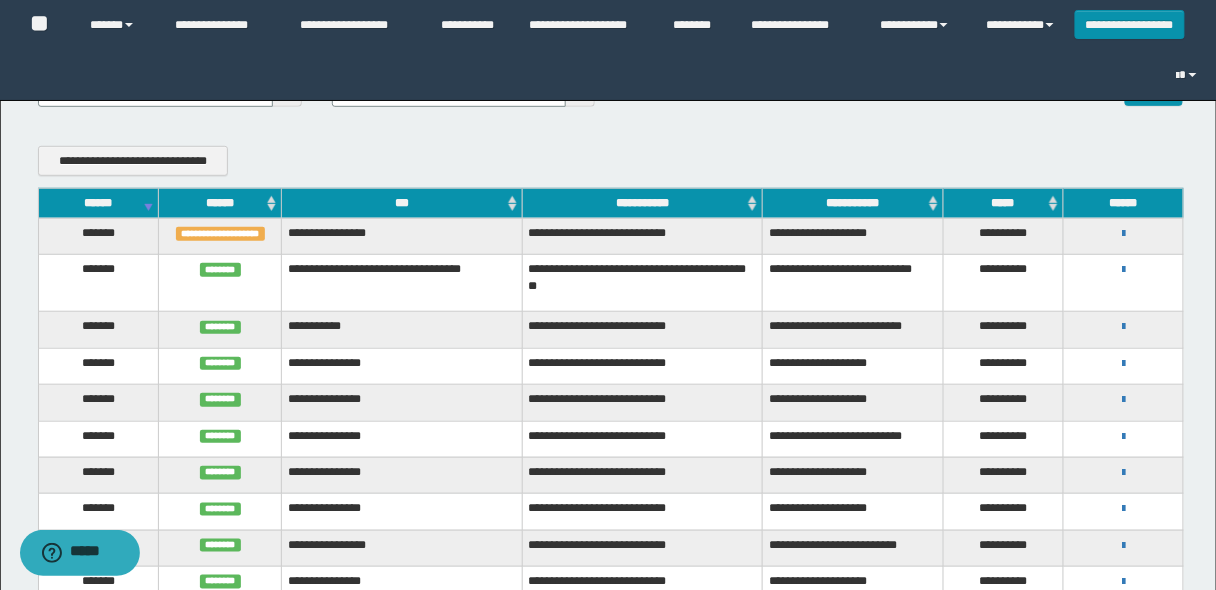 click on "******" at bounding box center [98, 203] 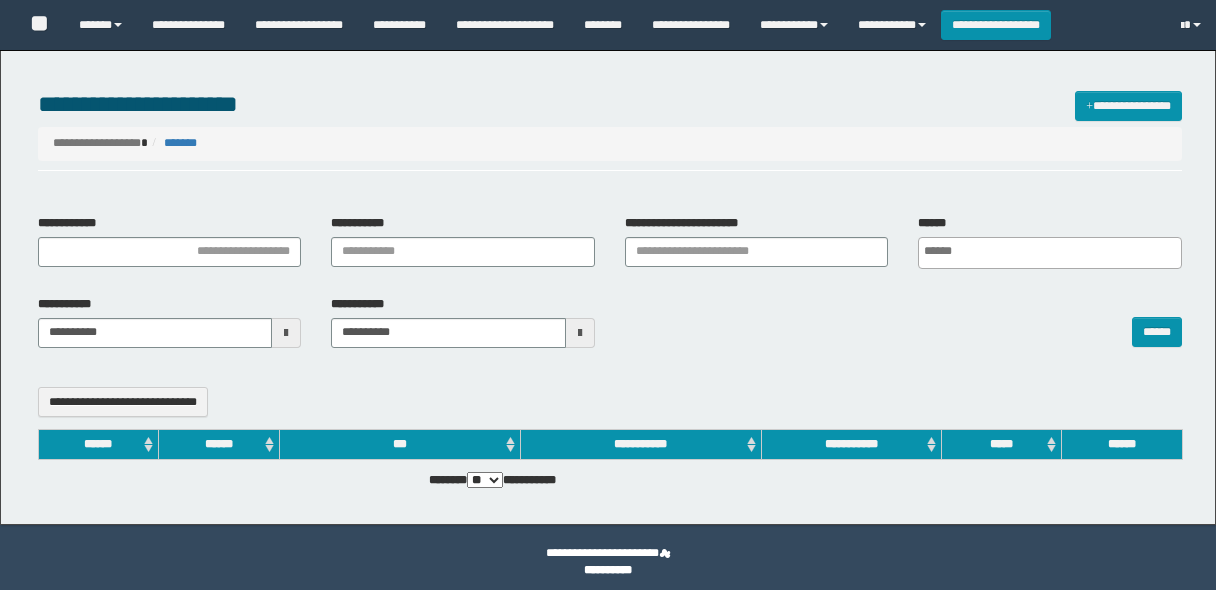 select 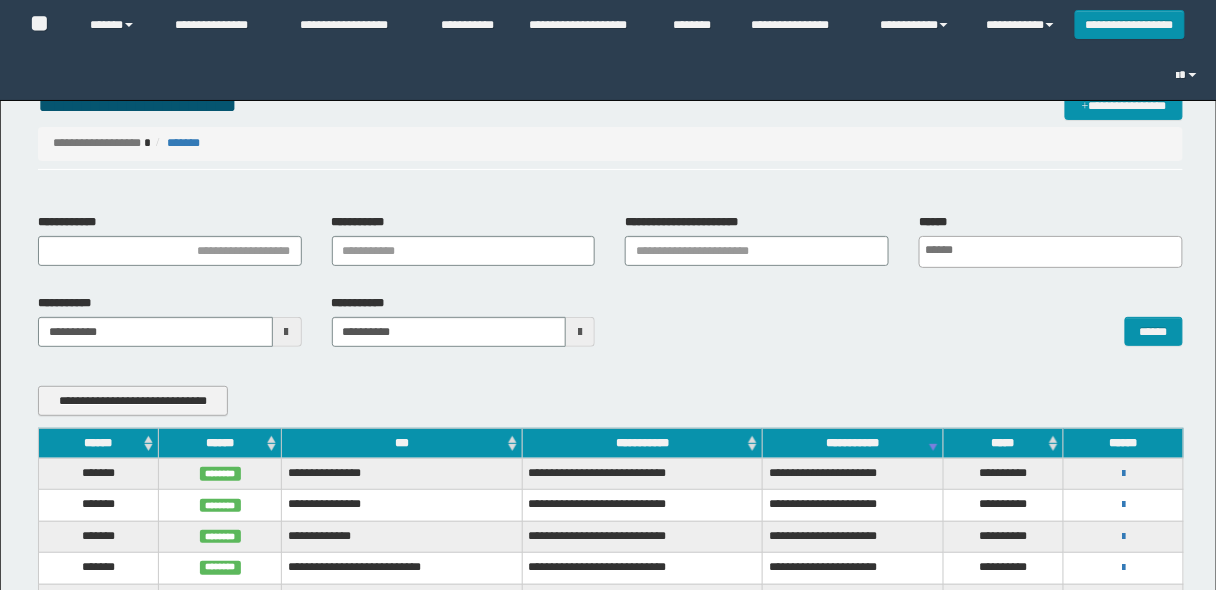 scroll, scrollTop: 160, scrollLeft: 0, axis: vertical 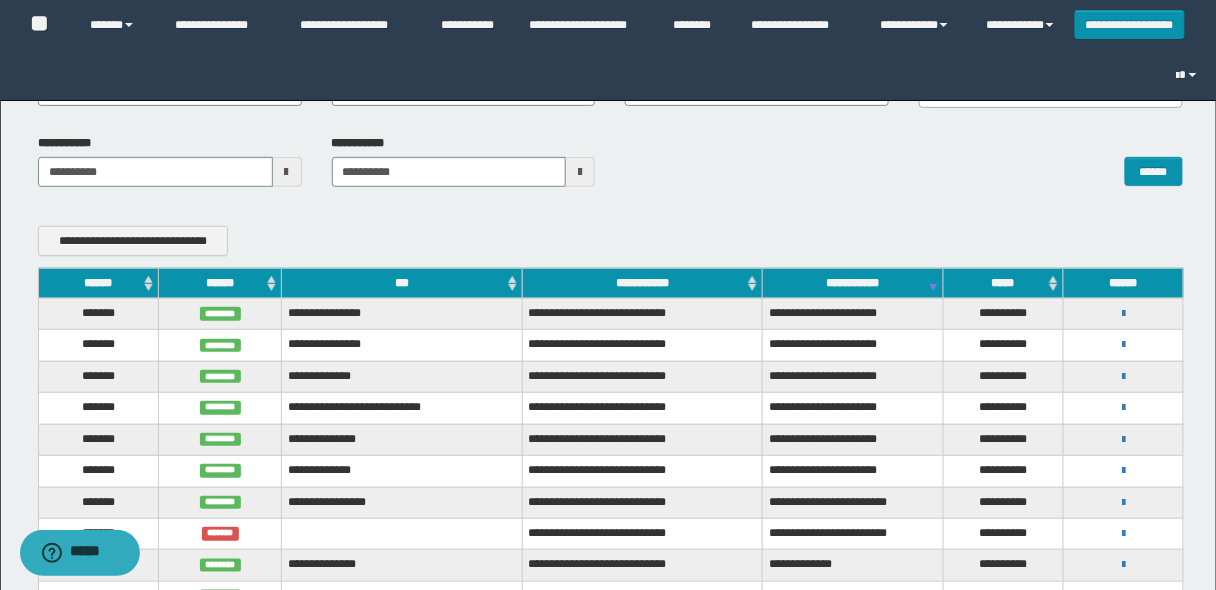 click on "******" at bounding box center (98, 283) 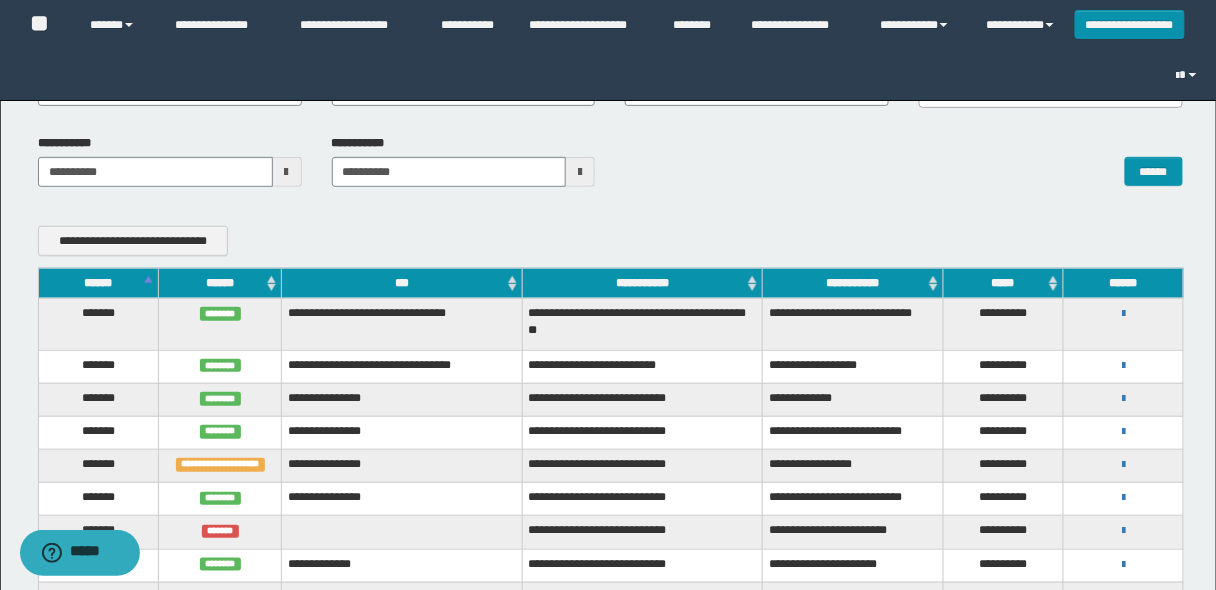 click on "******" at bounding box center [98, 283] 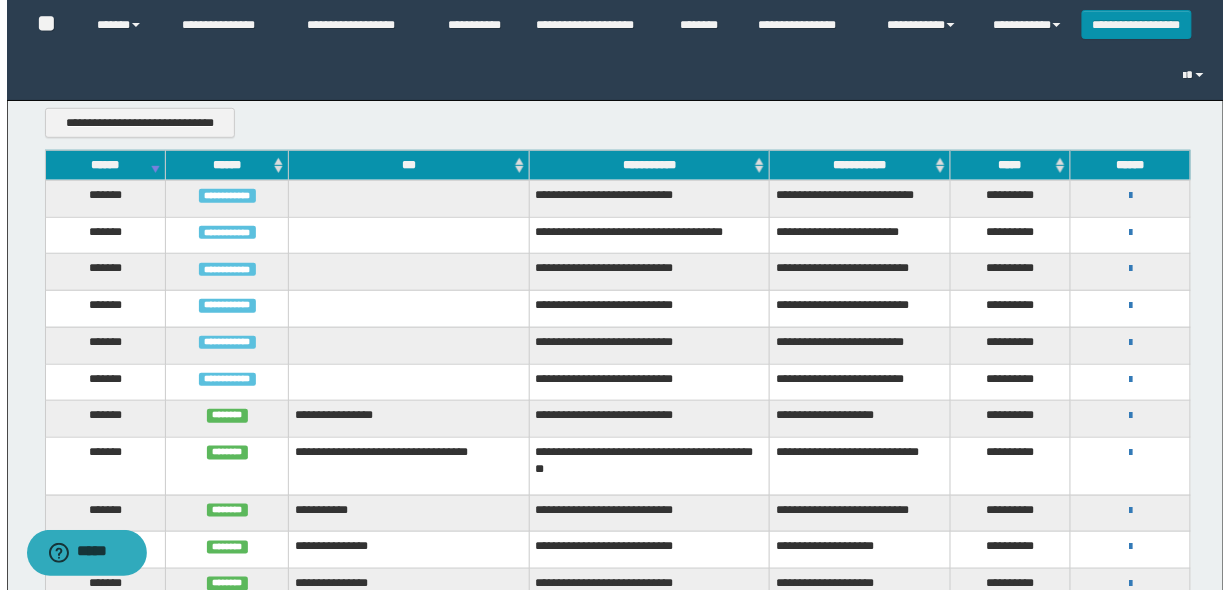 scroll, scrollTop: 240, scrollLeft: 0, axis: vertical 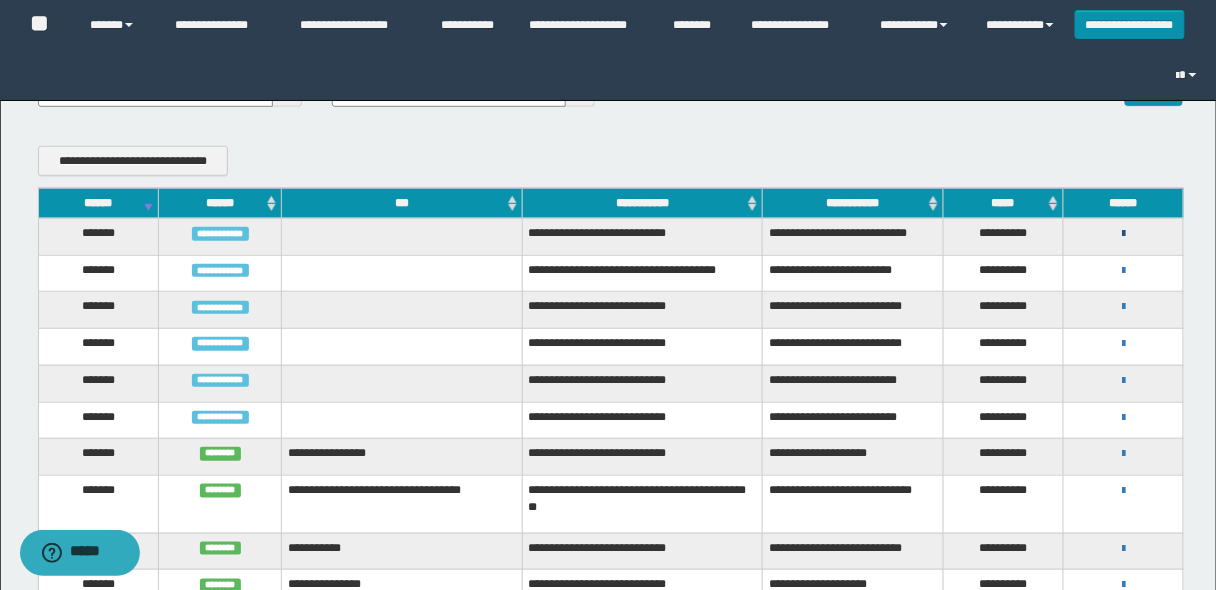 click at bounding box center (1123, 234) 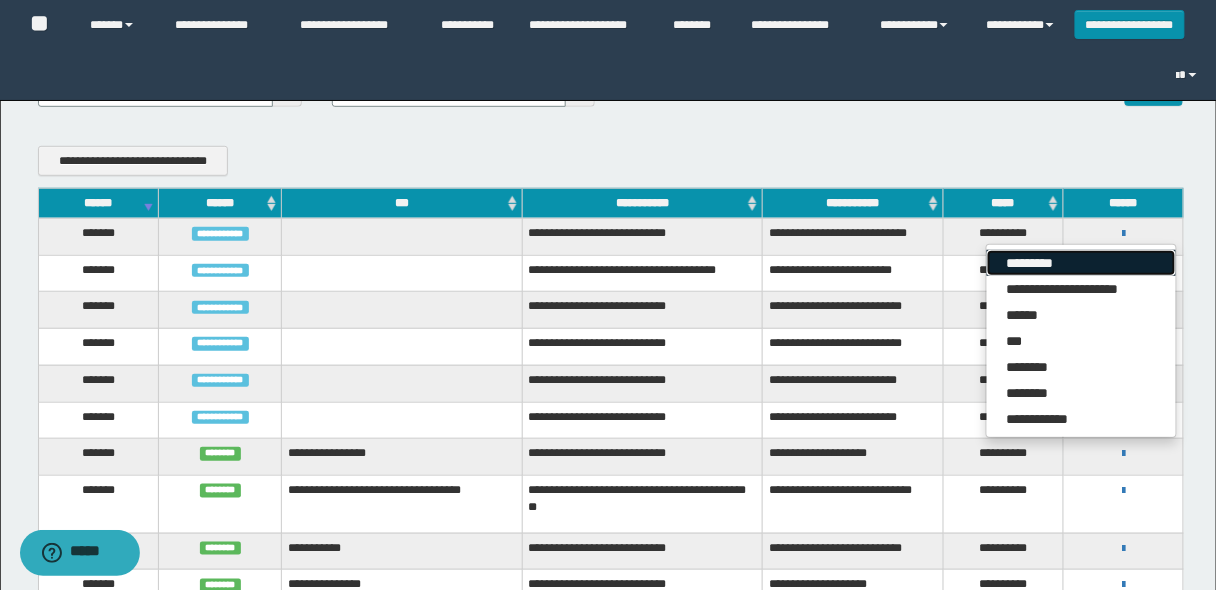 click on "*********" at bounding box center (1081, 263) 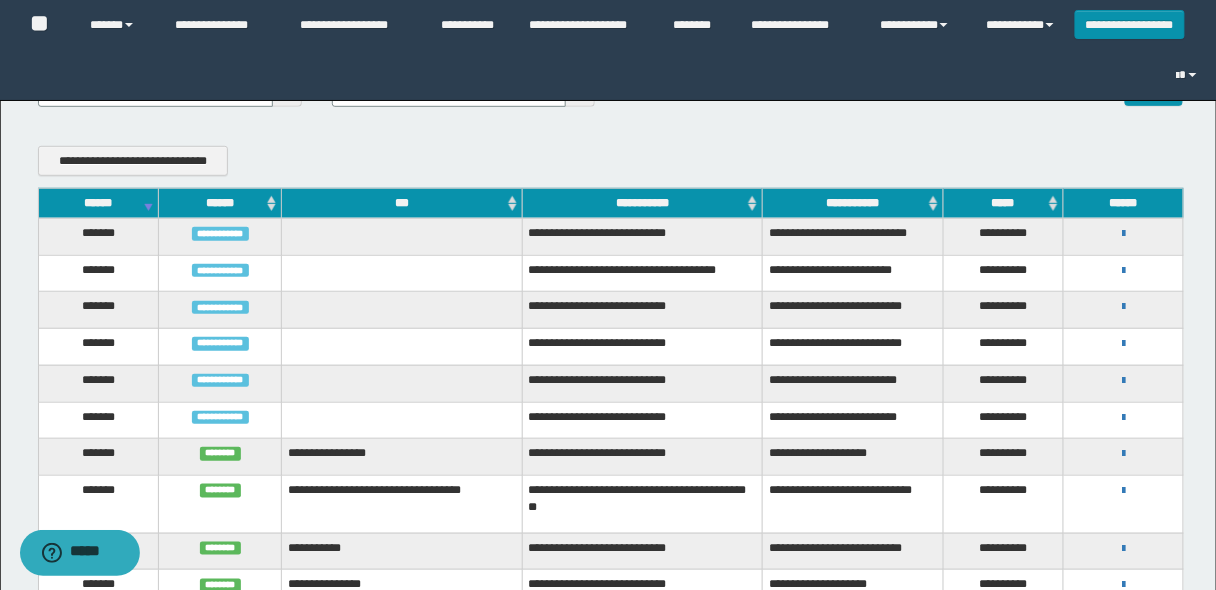click on "******" at bounding box center [98, 203] 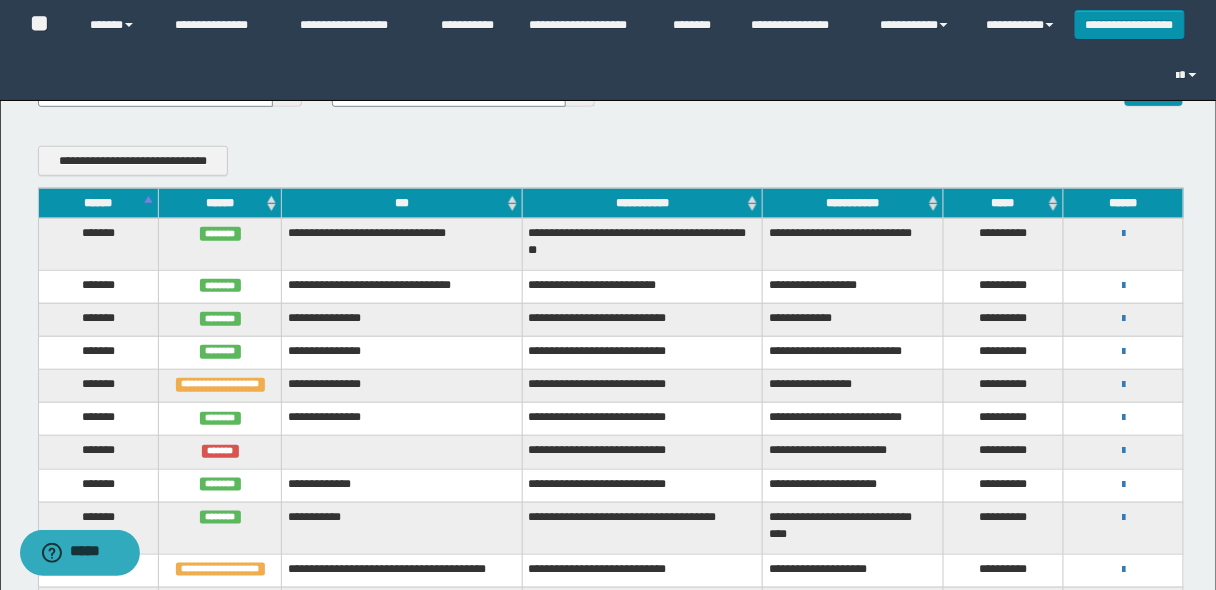 click on "******" at bounding box center (98, 203) 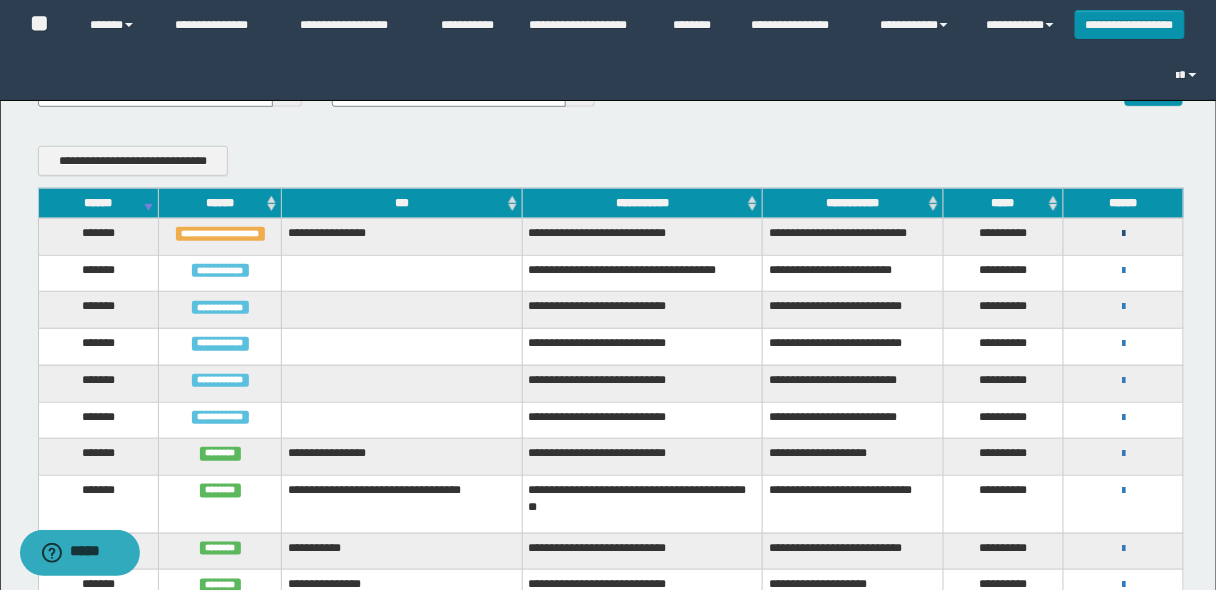 click at bounding box center [1123, 234] 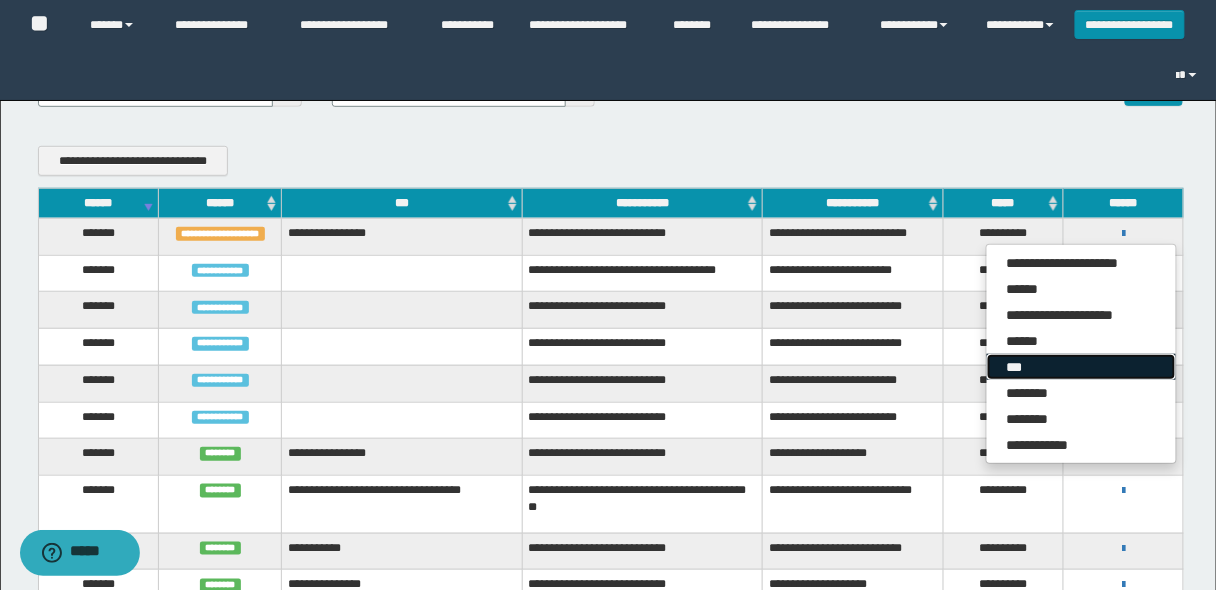 click on "***" at bounding box center (1081, 367) 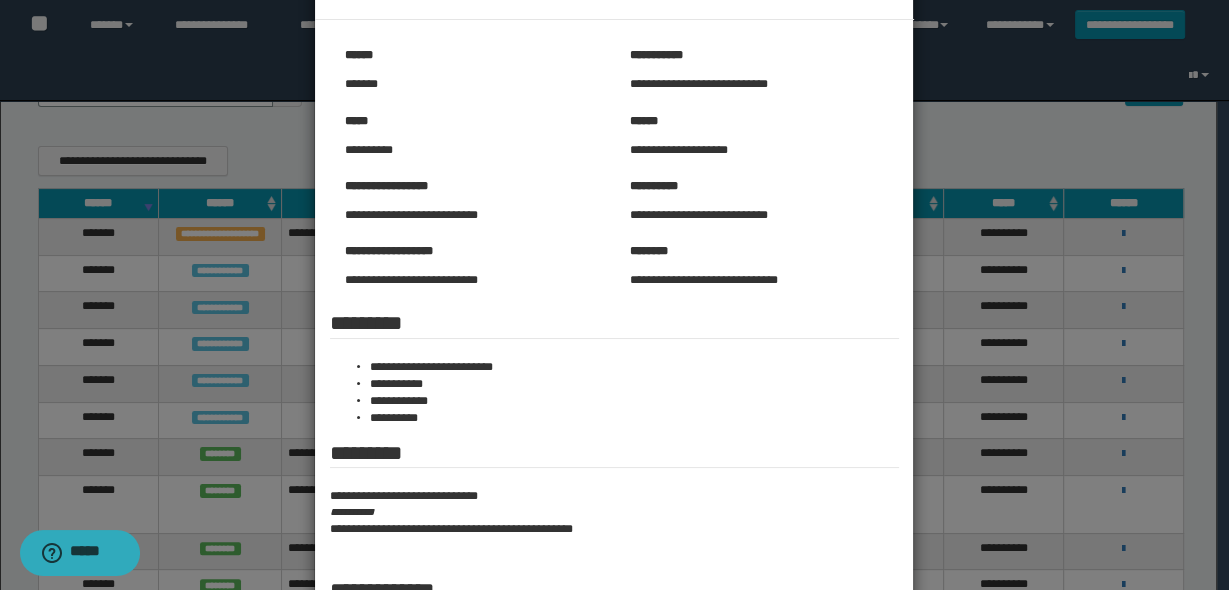 scroll, scrollTop: 160, scrollLeft: 0, axis: vertical 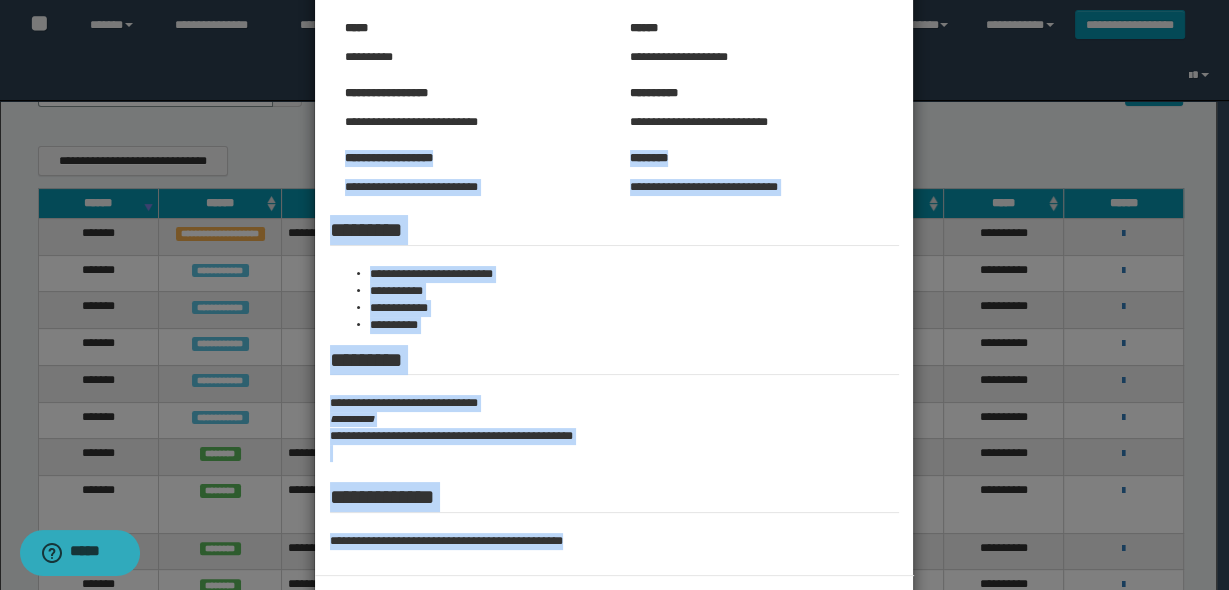 drag, startPoint x: 330, startPoint y: 156, endPoint x: 604, endPoint y: 487, distance: 429.6941 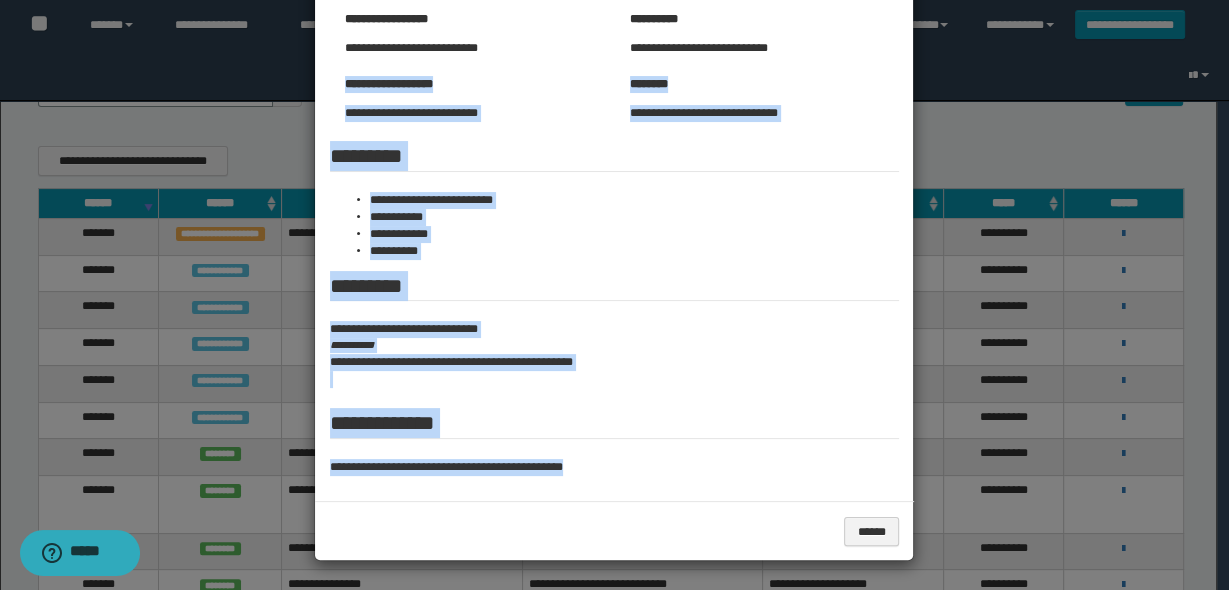 copy on "**********" 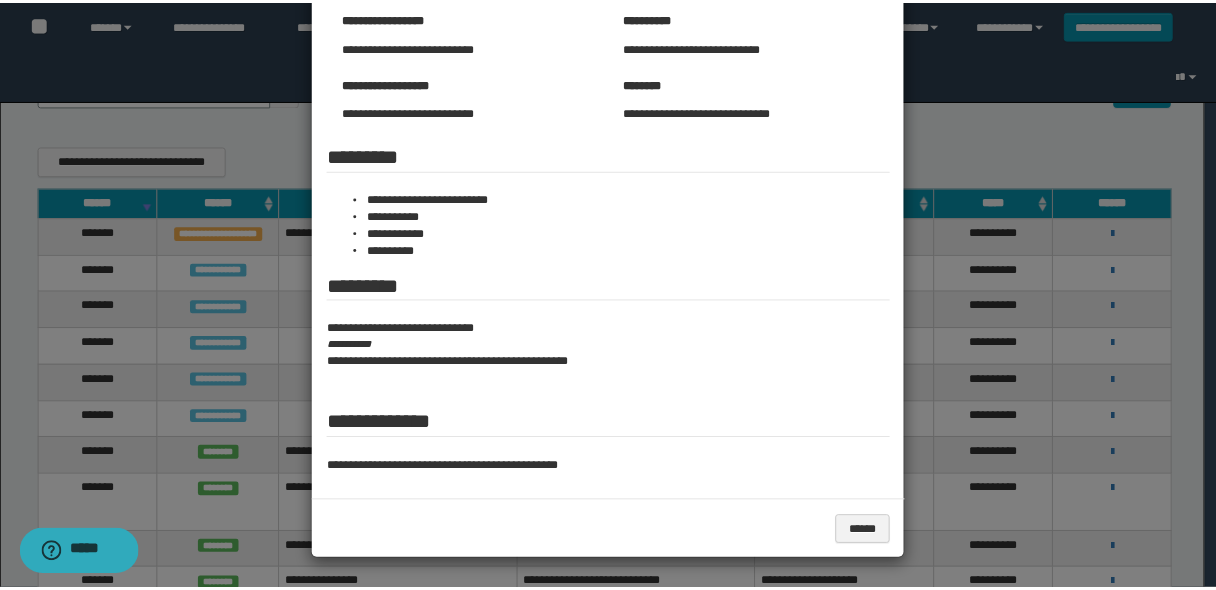 scroll, scrollTop: 0, scrollLeft: 0, axis: both 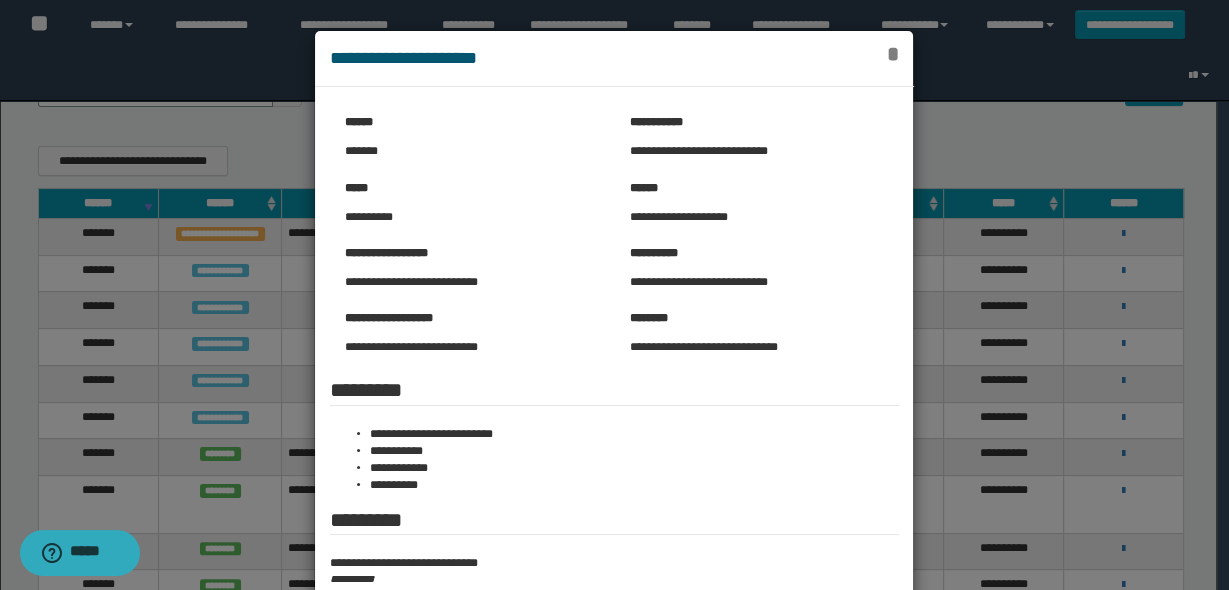 click on "*" at bounding box center (893, 54) 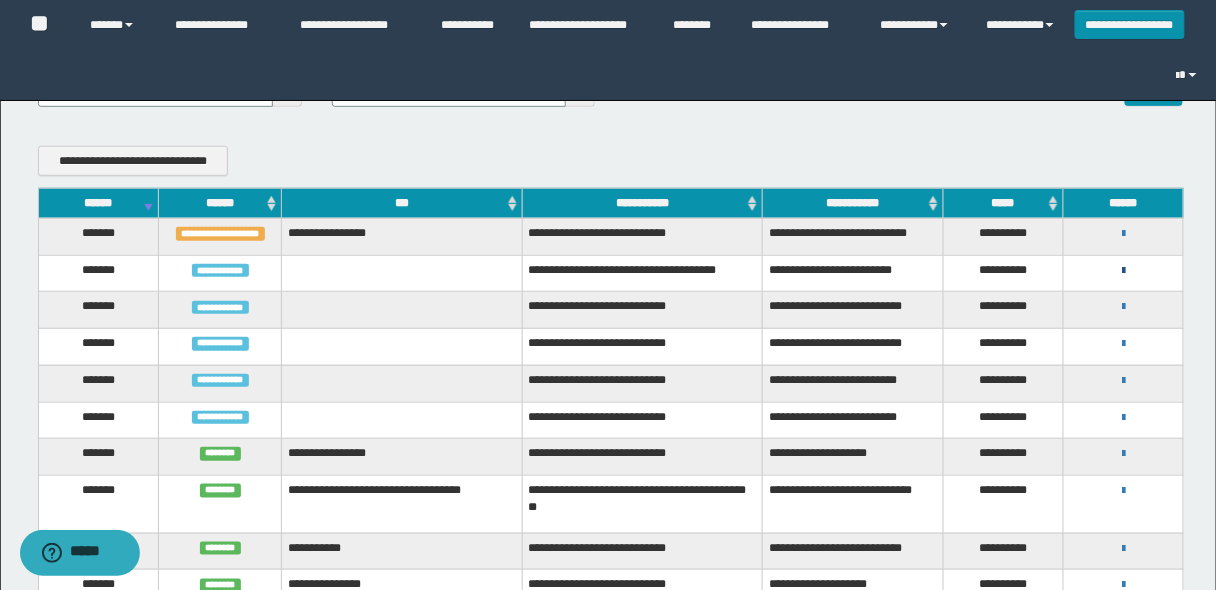 click at bounding box center [1123, 271] 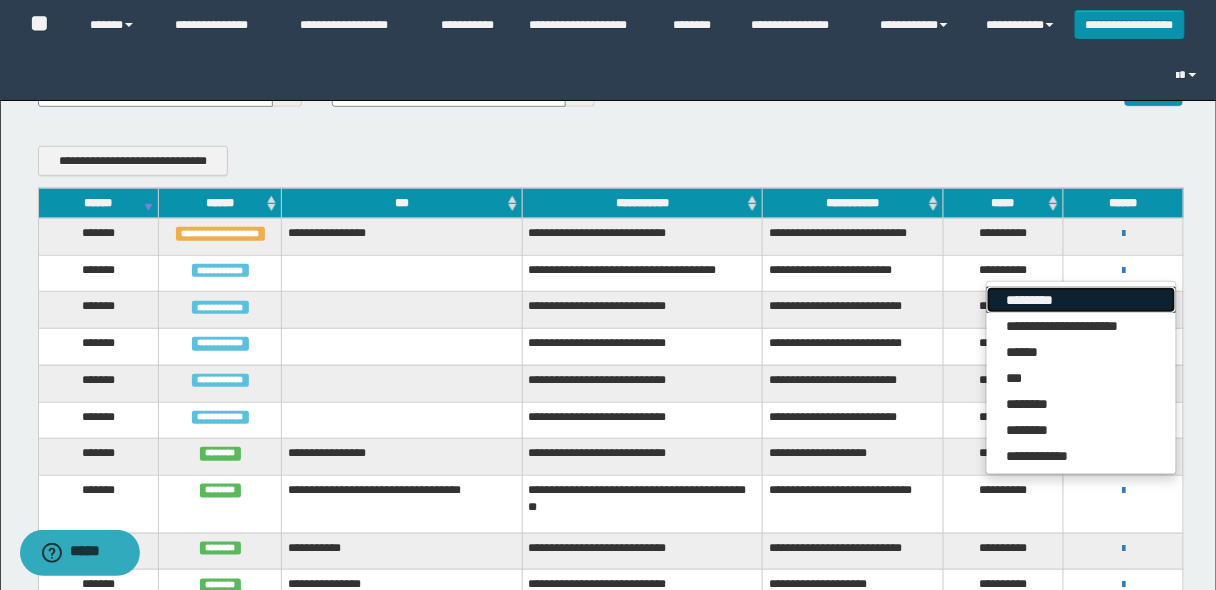 click on "*********" at bounding box center (1081, 300) 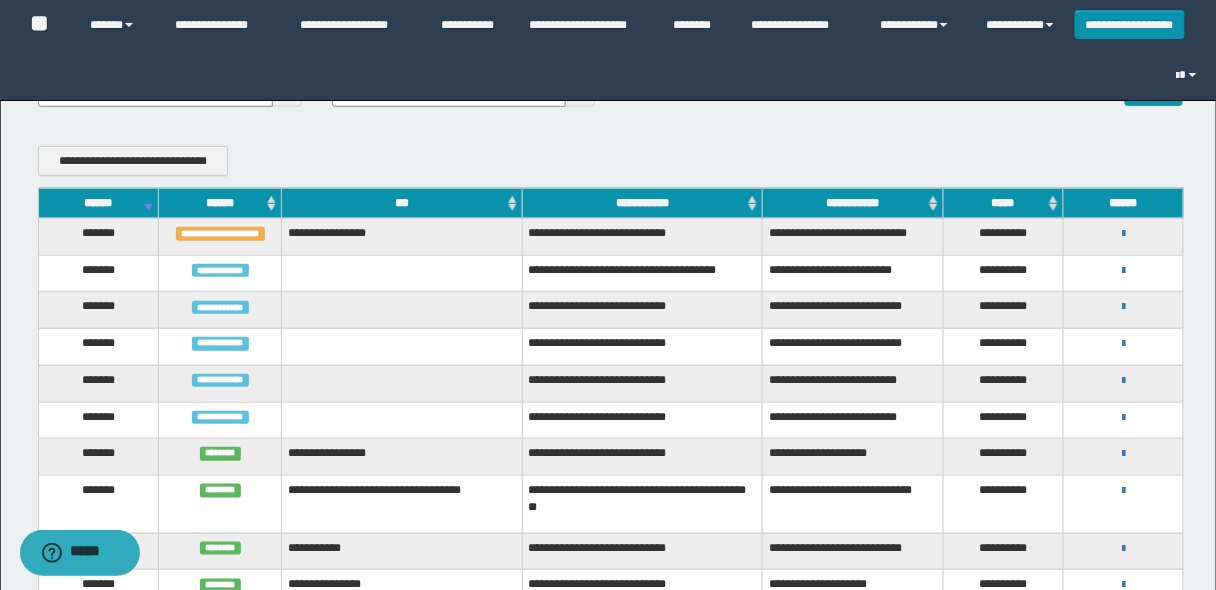click on "******" at bounding box center [98, 203] 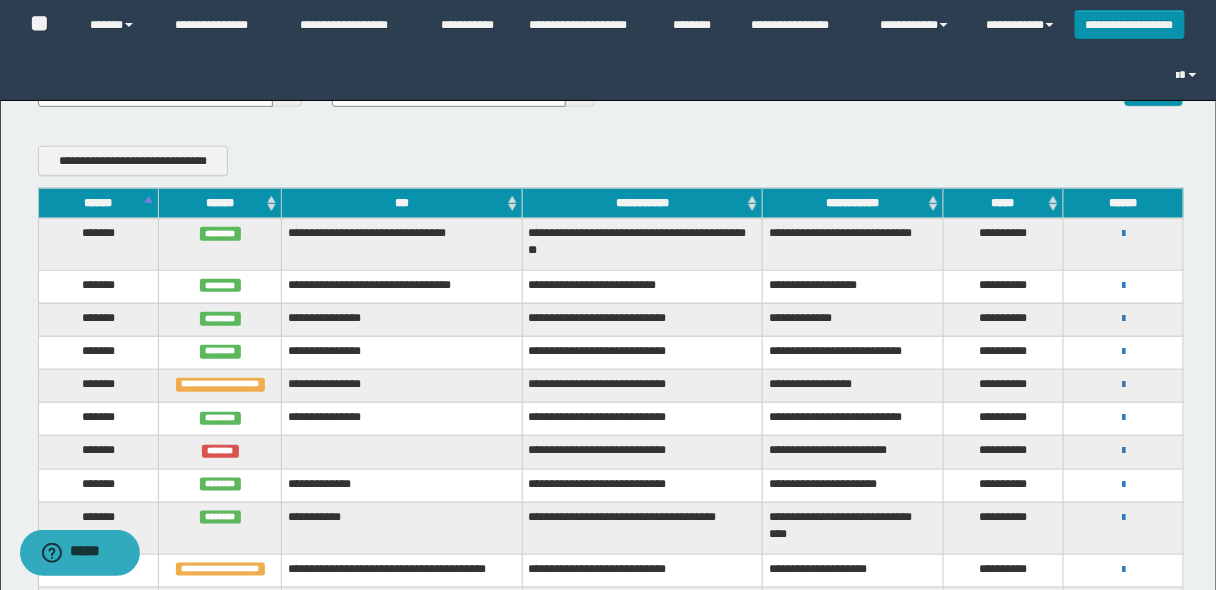 click on "******" at bounding box center (98, 203) 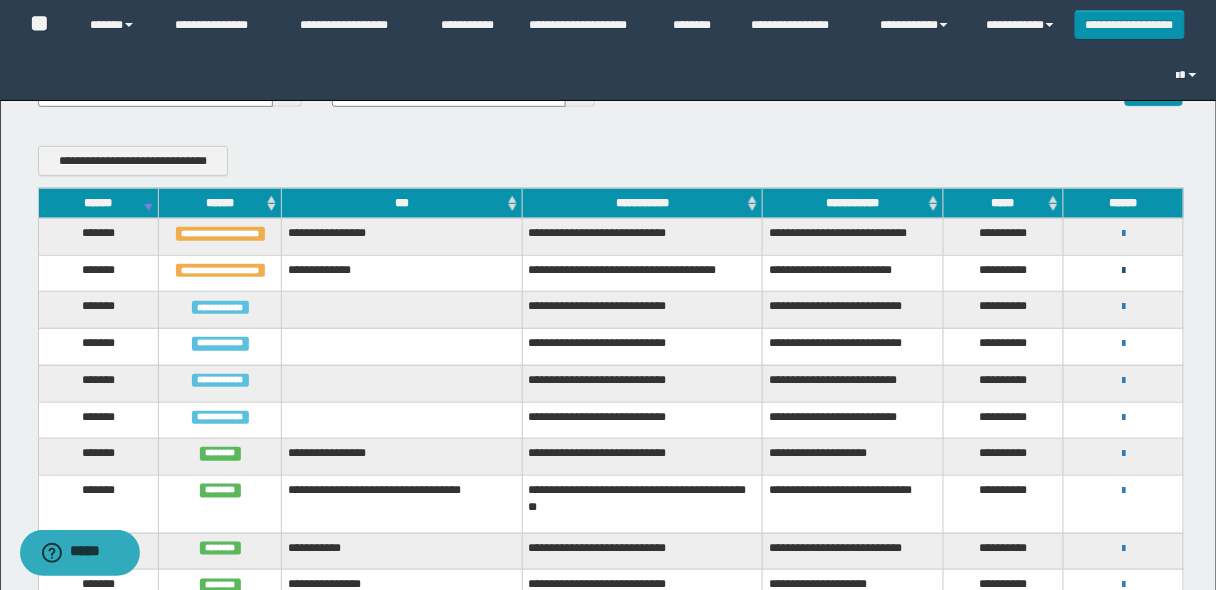 click at bounding box center (1123, 271) 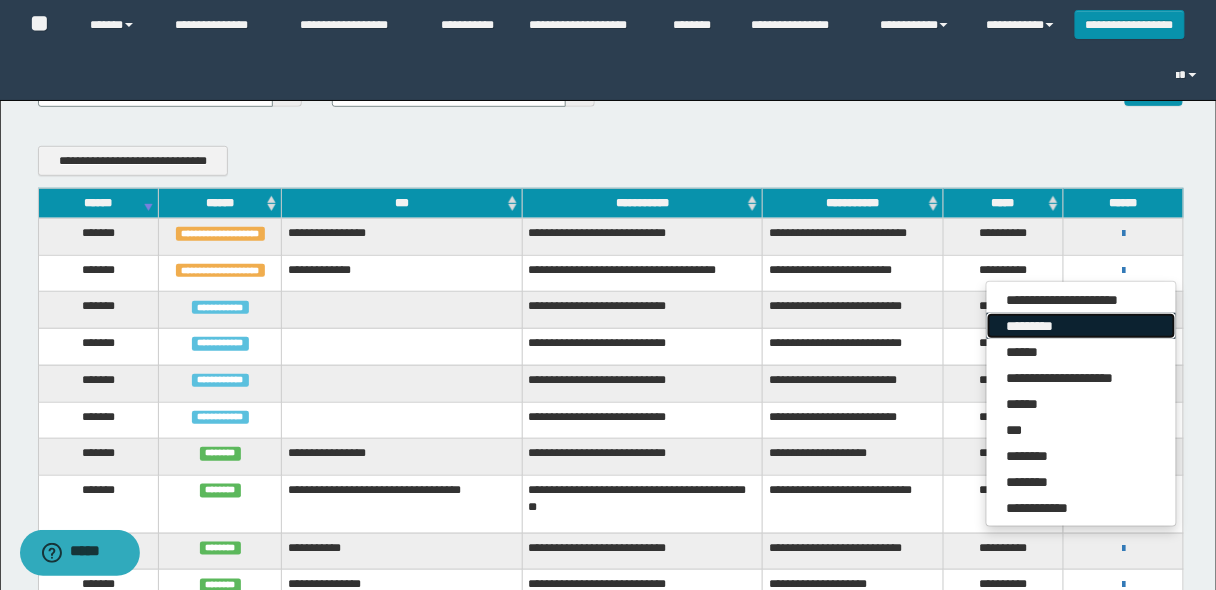 click on "*********" at bounding box center [1081, 326] 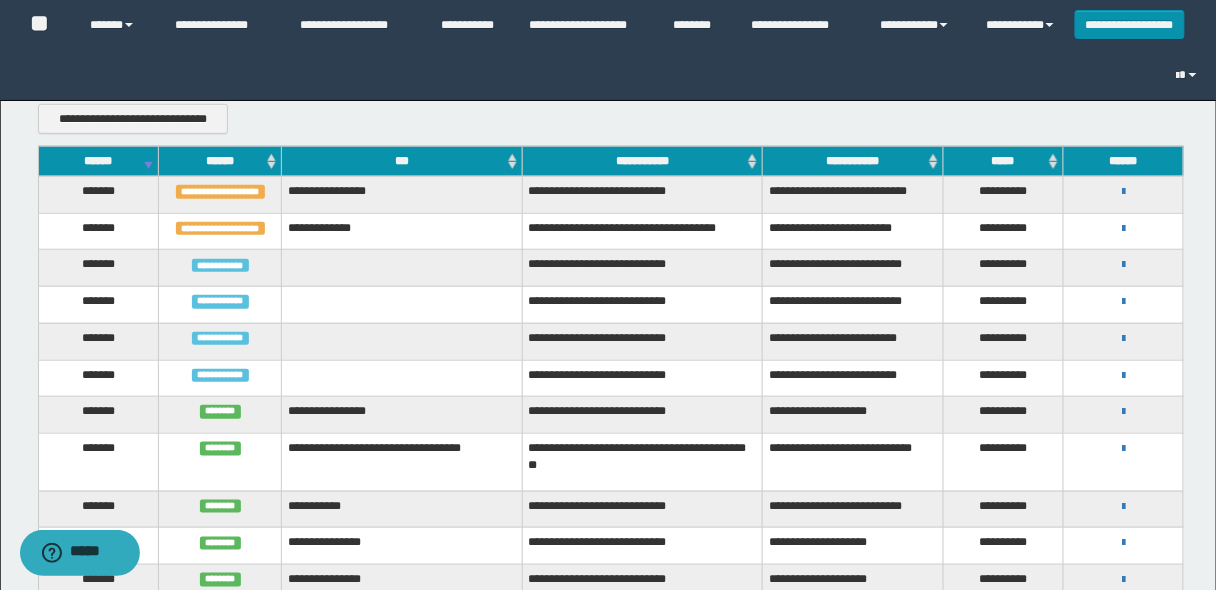 scroll, scrollTop: 320, scrollLeft: 0, axis: vertical 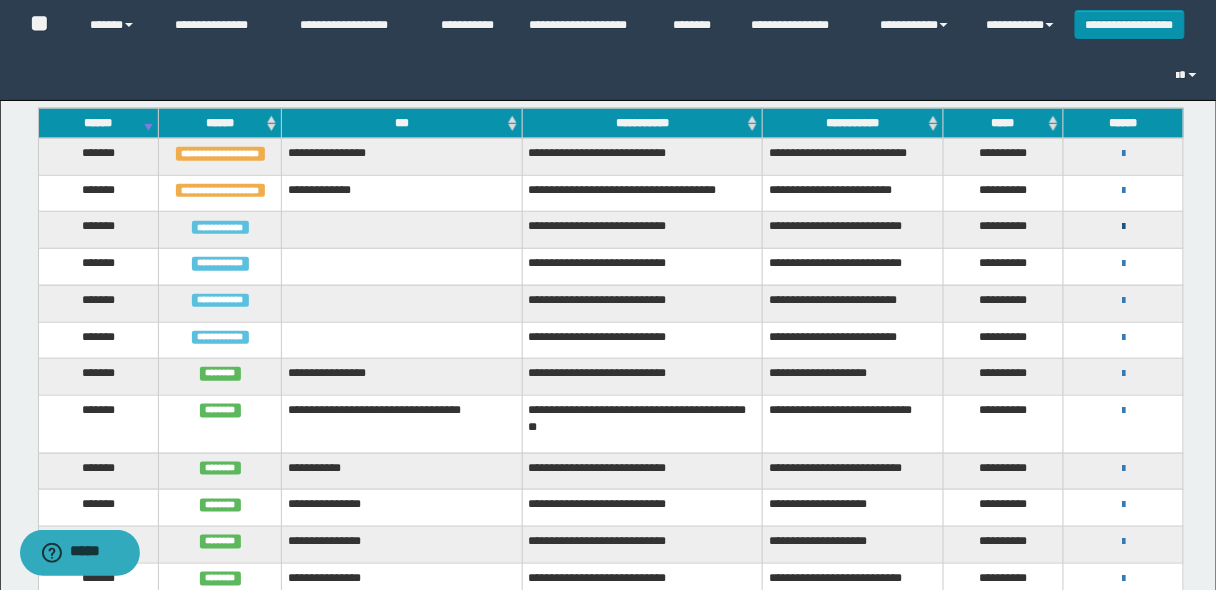 click at bounding box center (1123, 227) 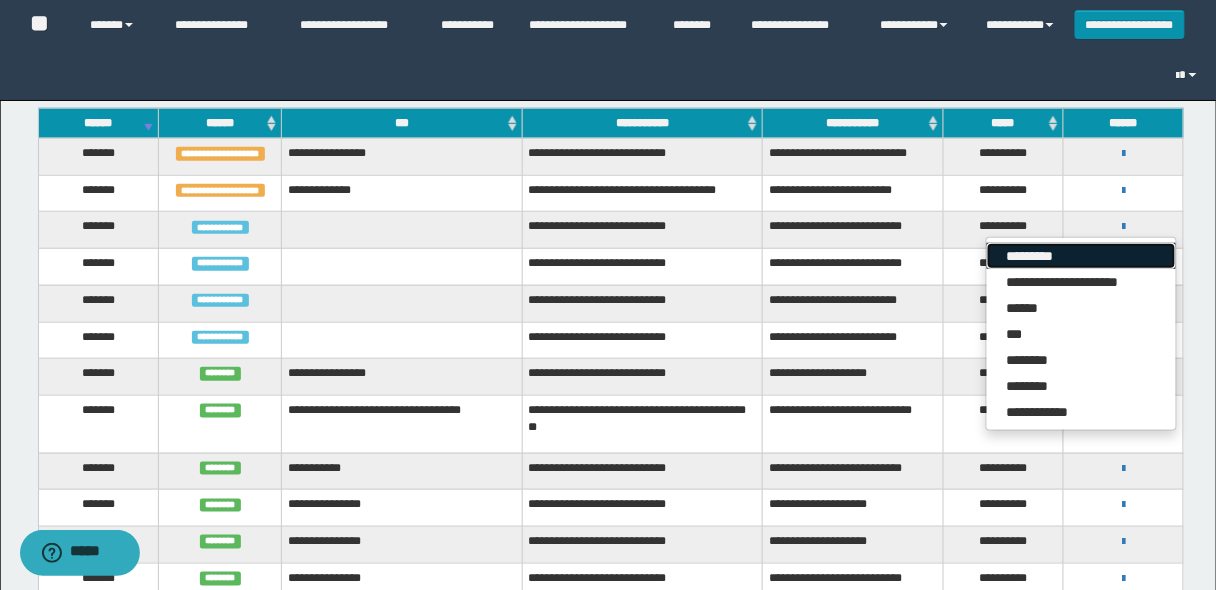 click on "*********" at bounding box center [1081, 256] 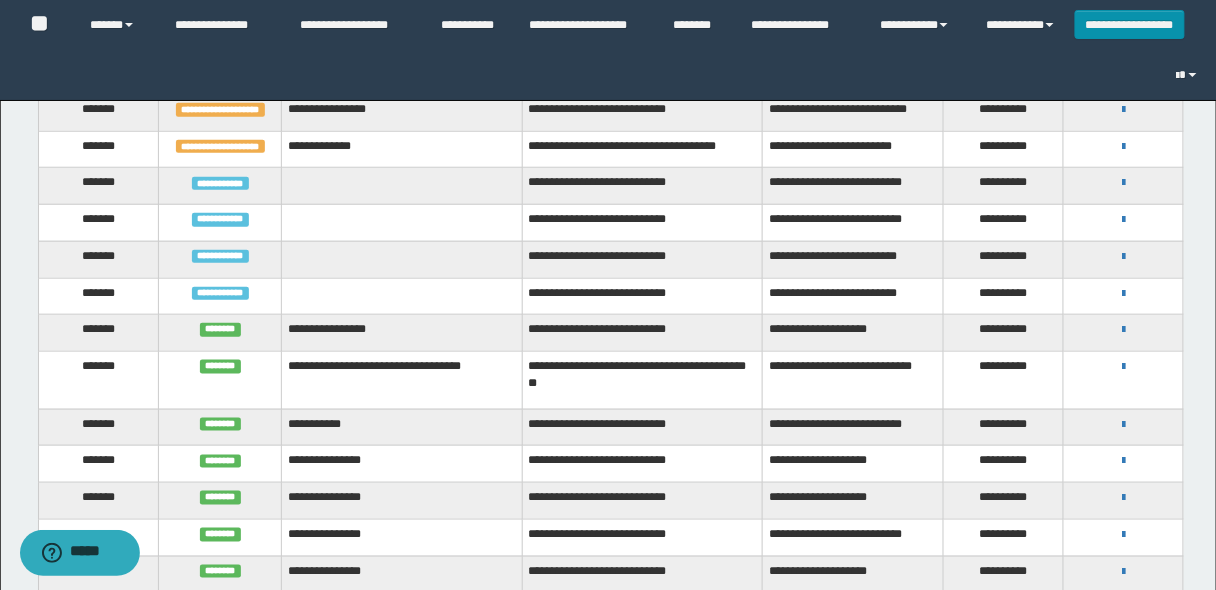 scroll, scrollTop: 400, scrollLeft: 0, axis: vertical 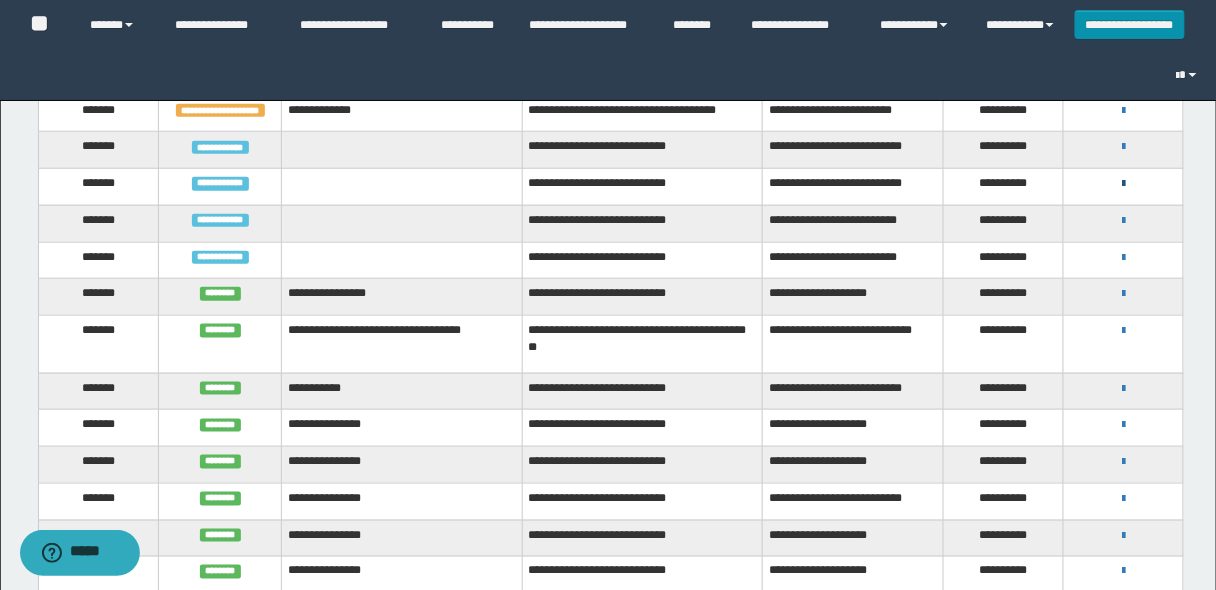 click at bounding box center [1123, 184] 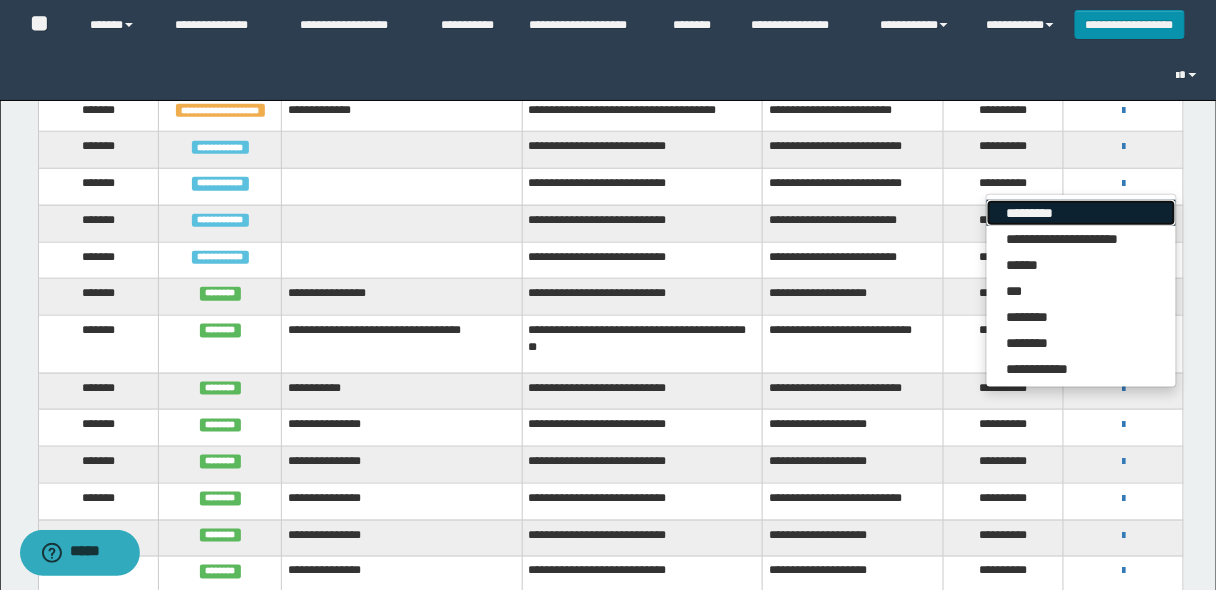 click on "*********" at bounding box center (1081, 213) 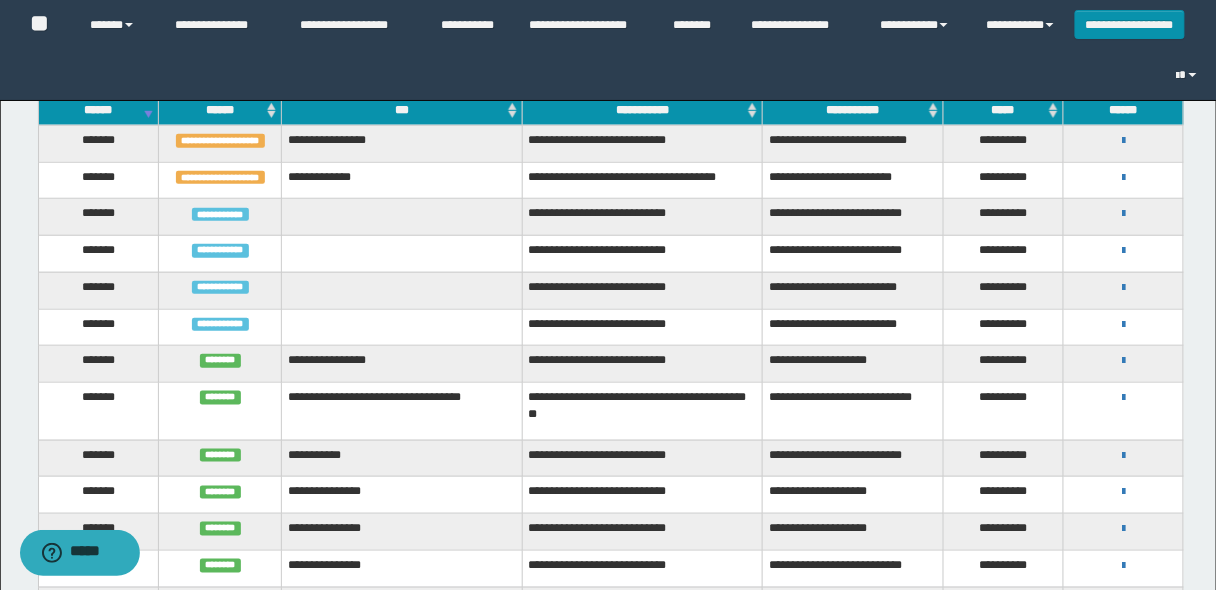 scroll, scrollTop: 240, scrollLeft: 0, axis: vertical 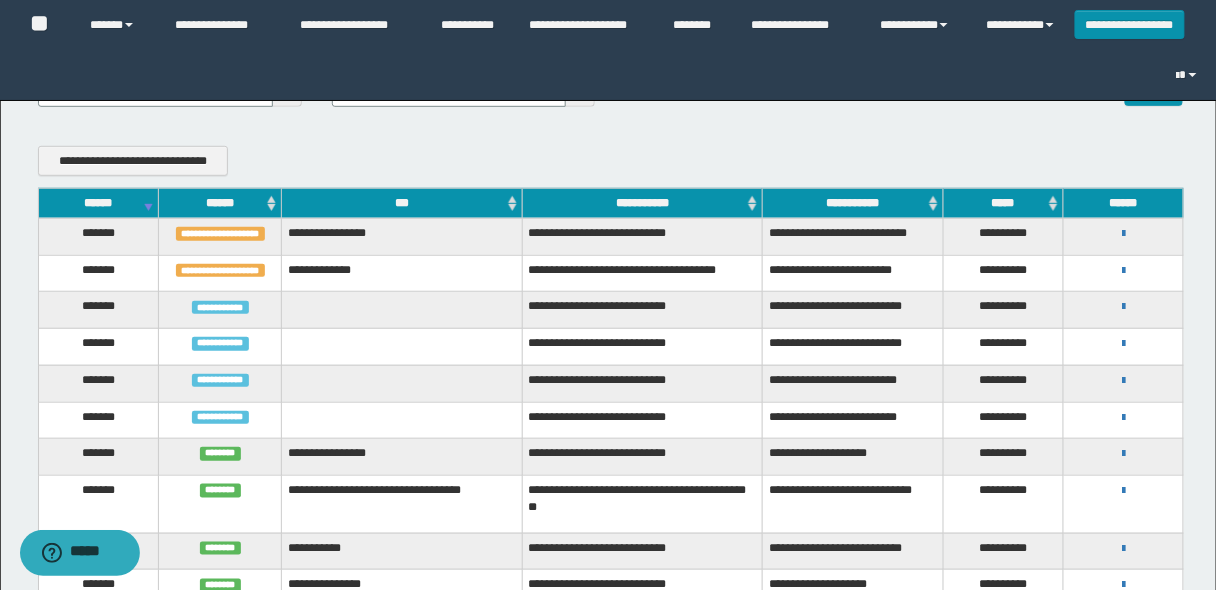 click on "******" at bounding box center [98, 203] 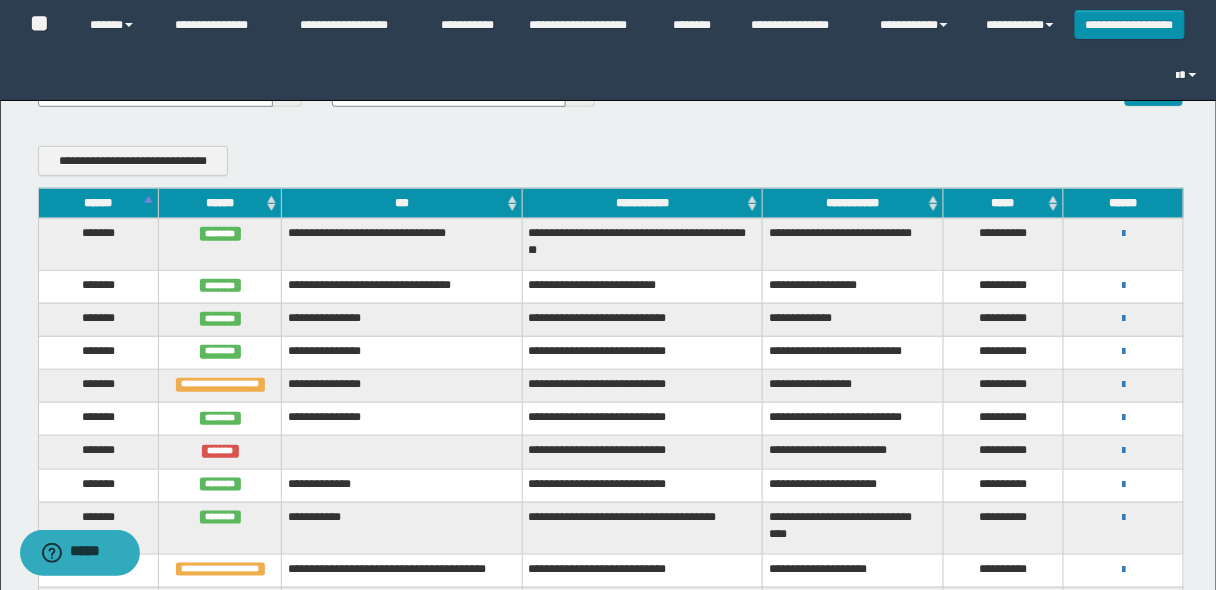 click on "******" at bounding box center (98, 203) 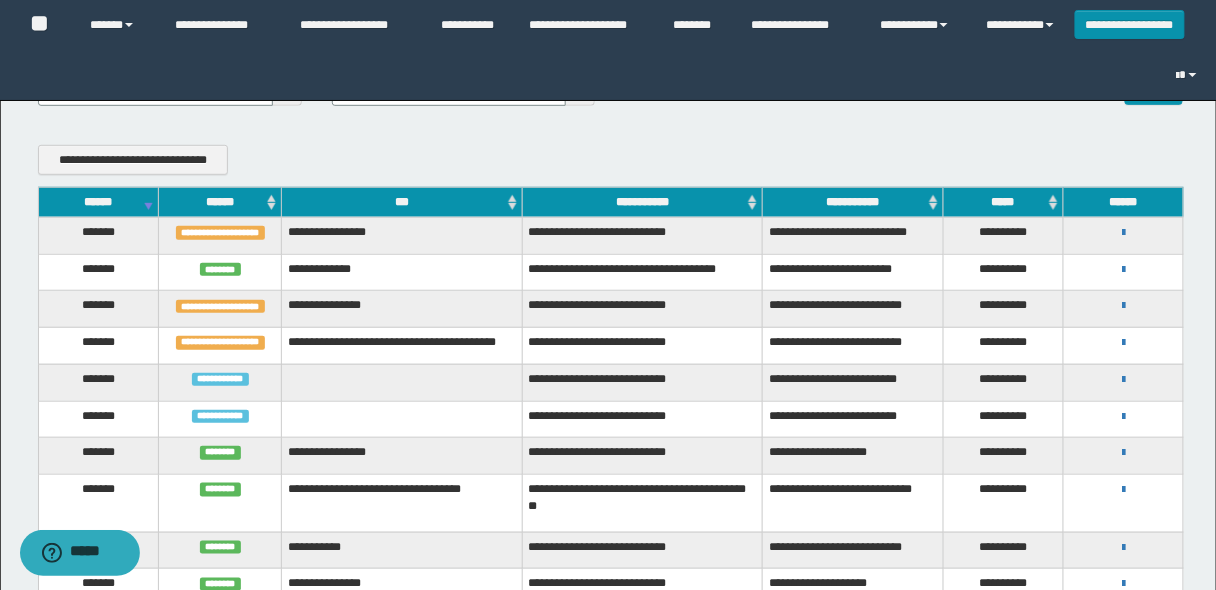 scroll, scrollTop: 480, scrollLeft: 0, axis: vertical 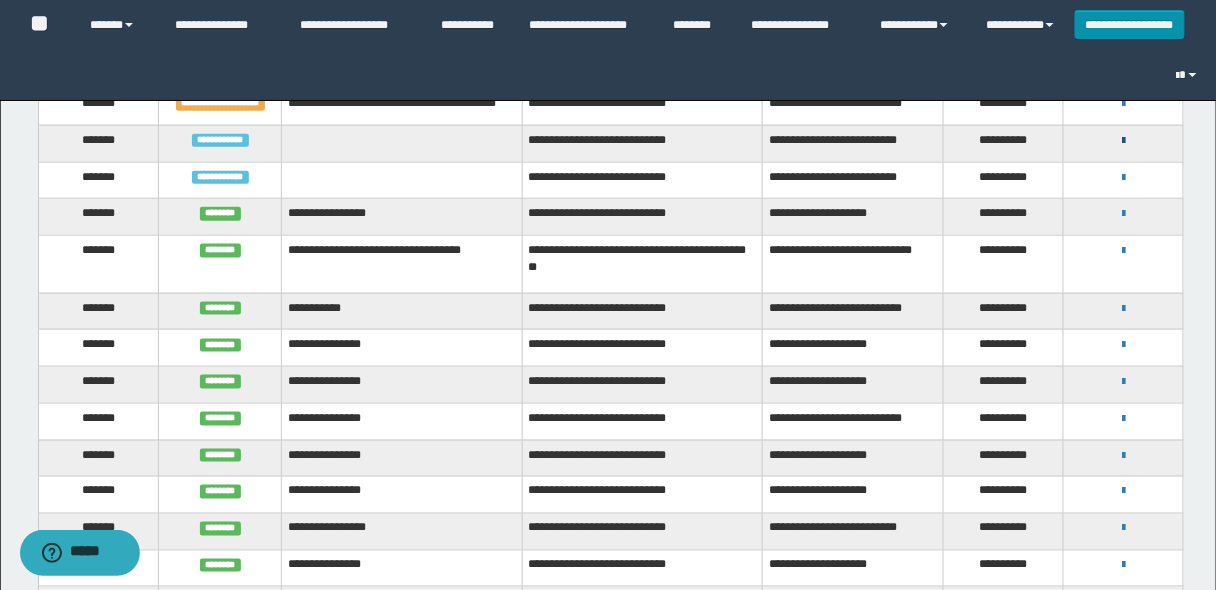 click at bounding box center (1123, 141) 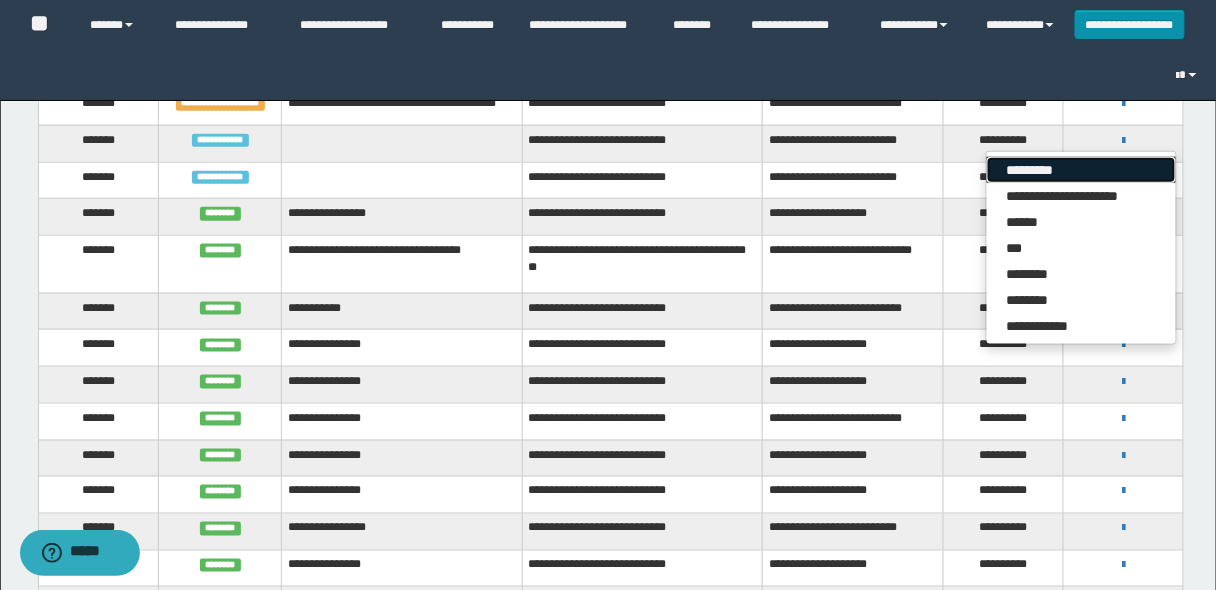 click on "*********" at bounding box center (1081, 170) 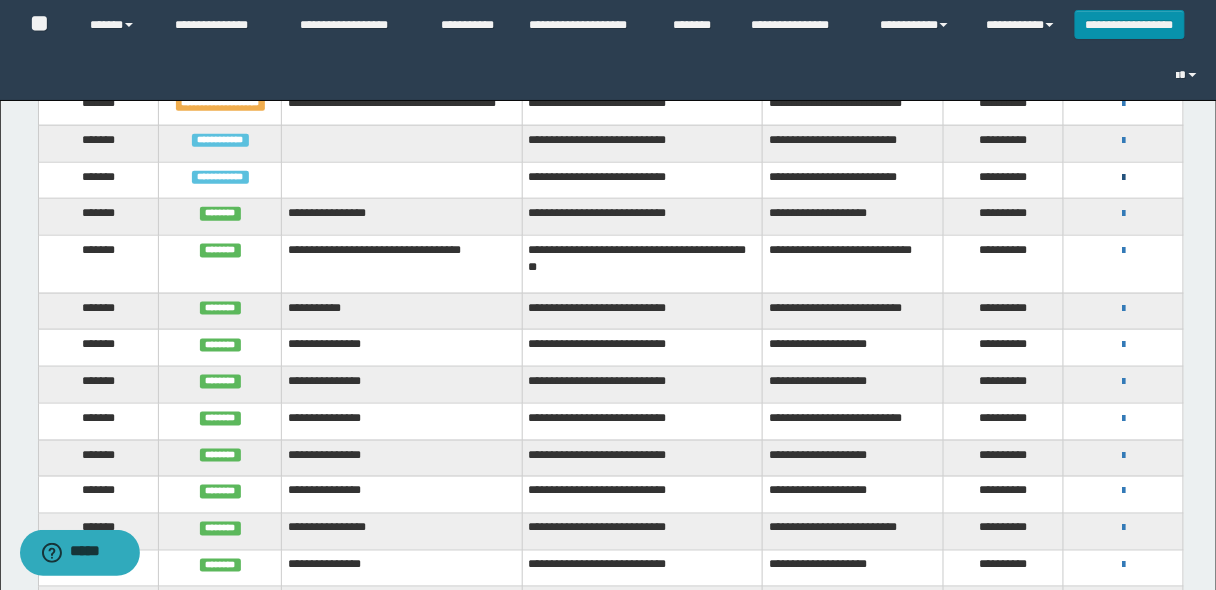 click at bounding box center [1123, 178] 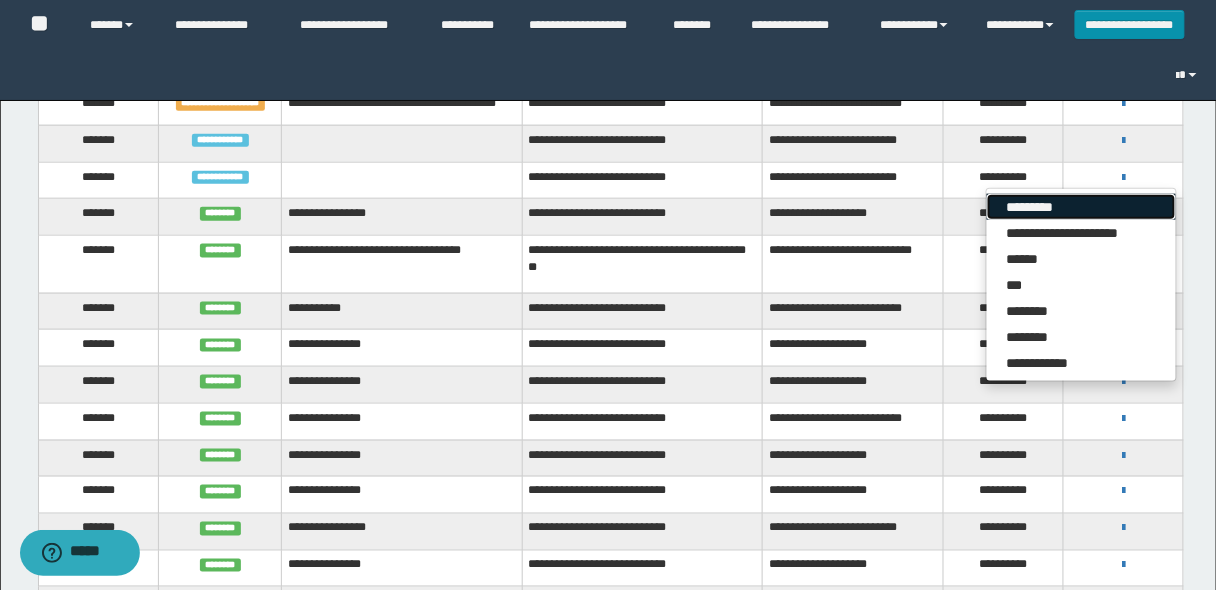 click on "*********" at bounding box center (1081, 207) 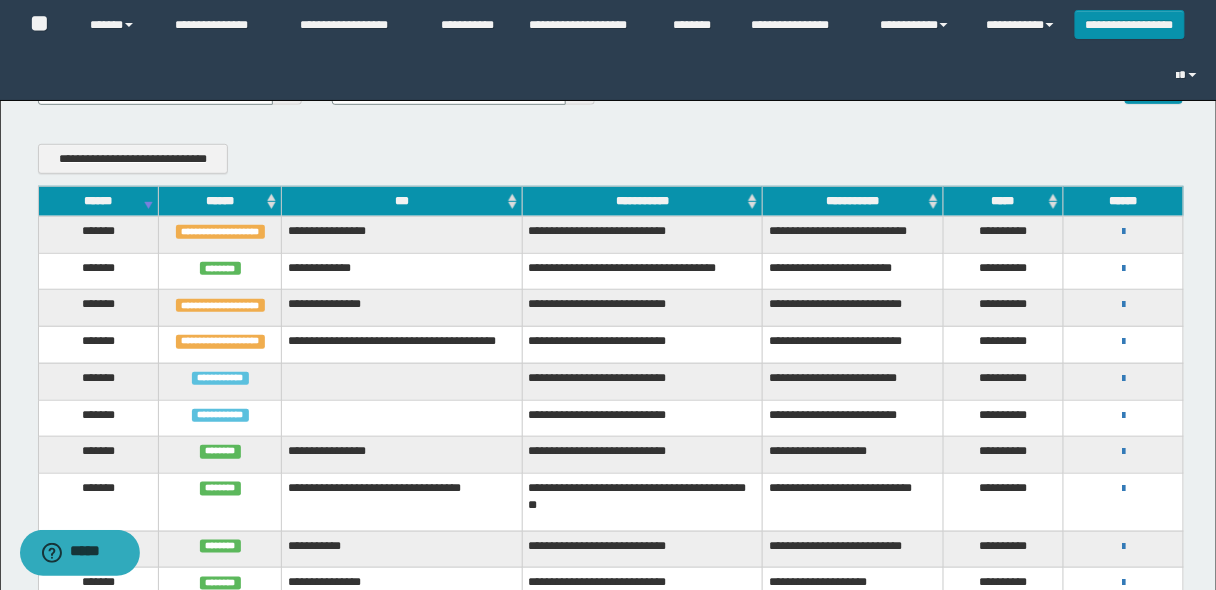 scroll, scrollTop: 160, scrollLeft: 0, axis: vertical 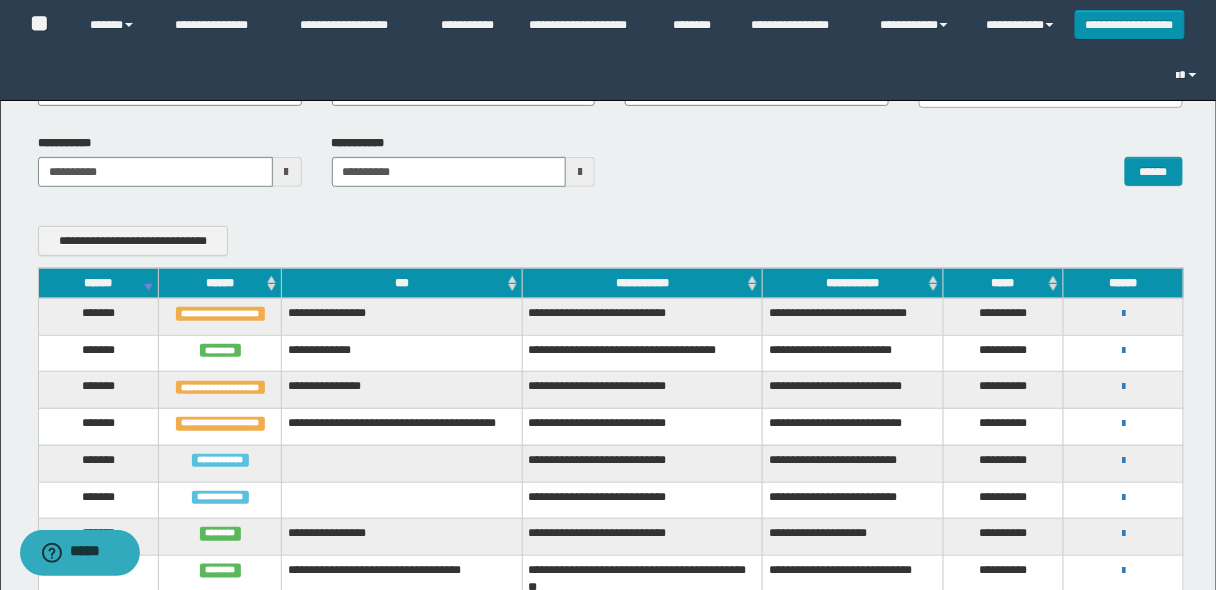 click on "******" at bounding box center [98, 283] 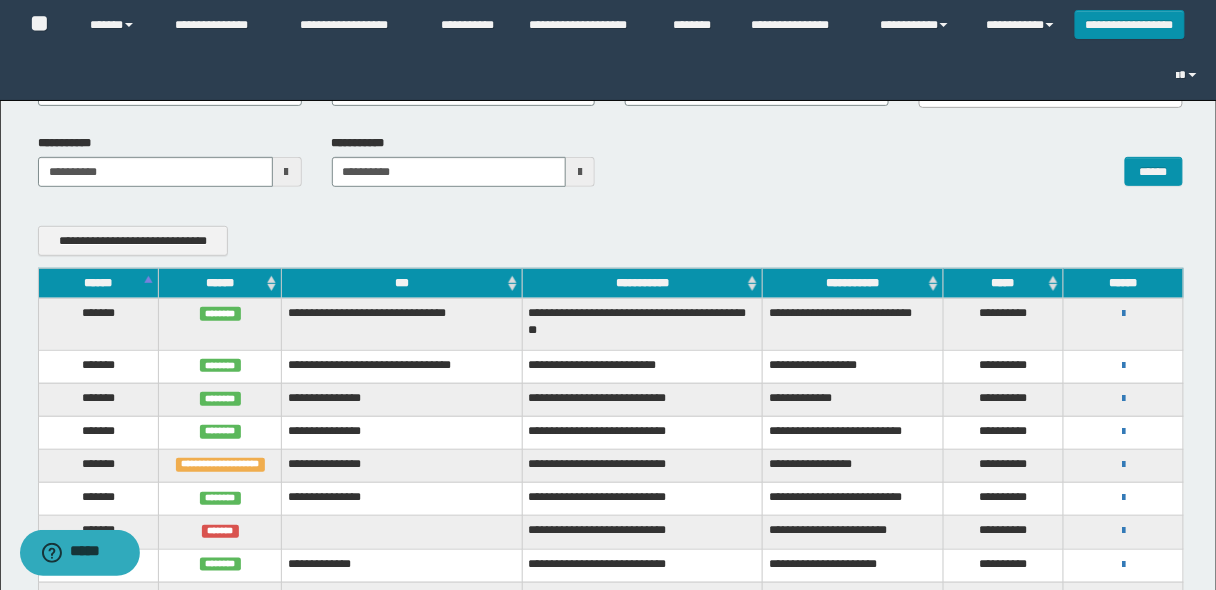 click on "**********" at bounding box center [611, 1130] 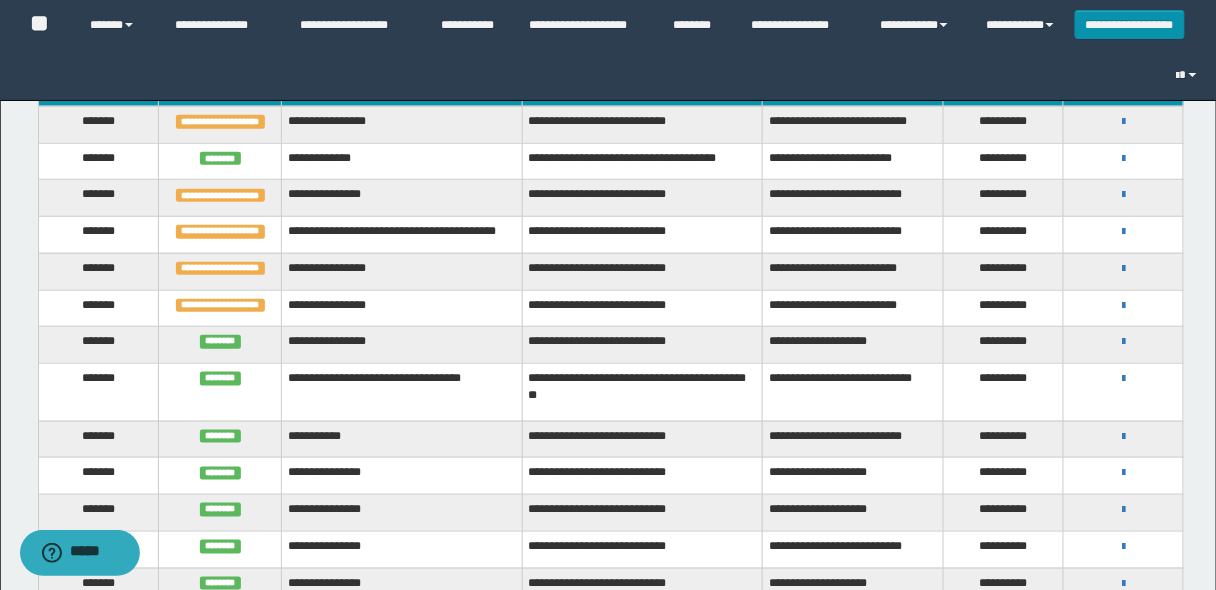 scroll, scrollTop: 400, scrollLeft: 0, axis: vertical 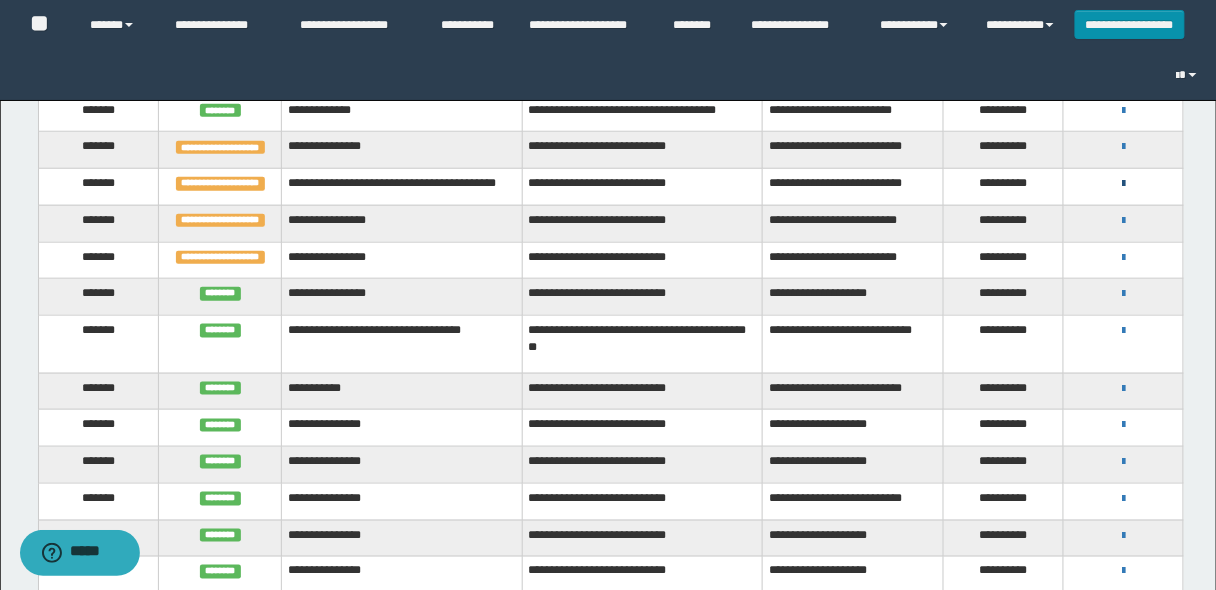 click at bounding box center (1123, 184) 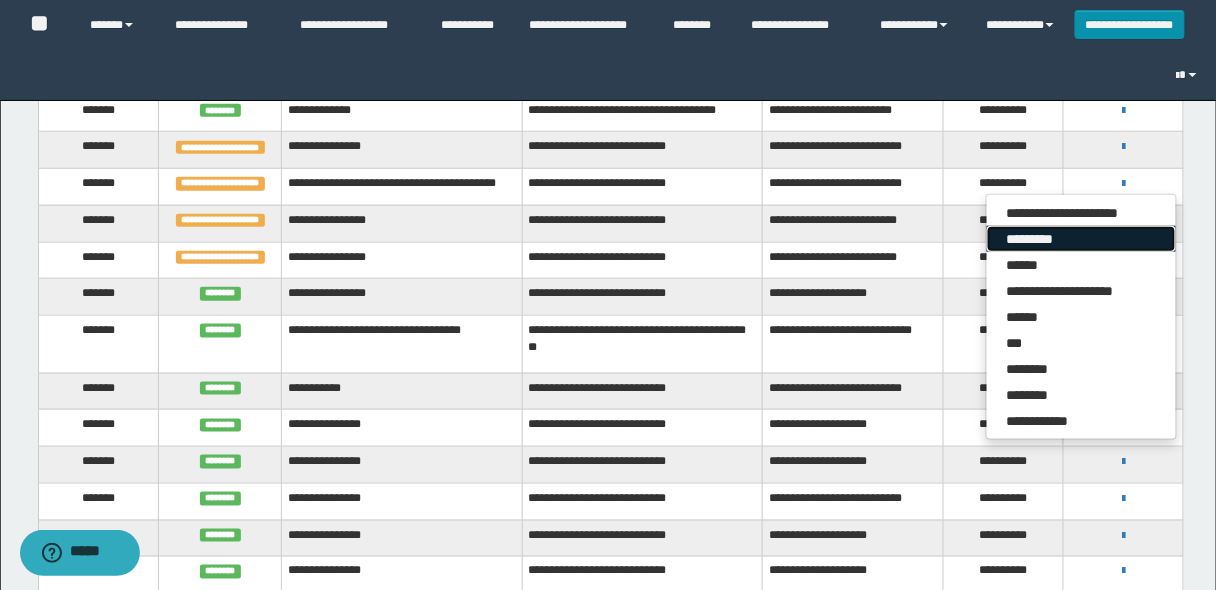 click on "*********" at bounding box center (1081, 239) 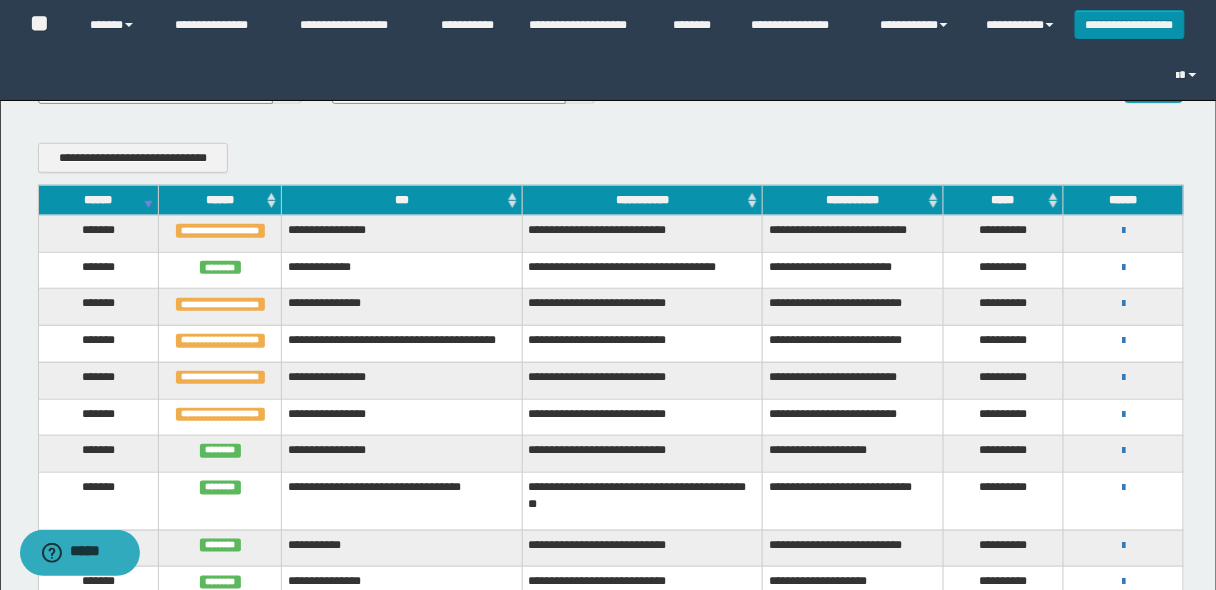 scroll, scrollTop: 240, scrollLeft: 0, axis: vertical 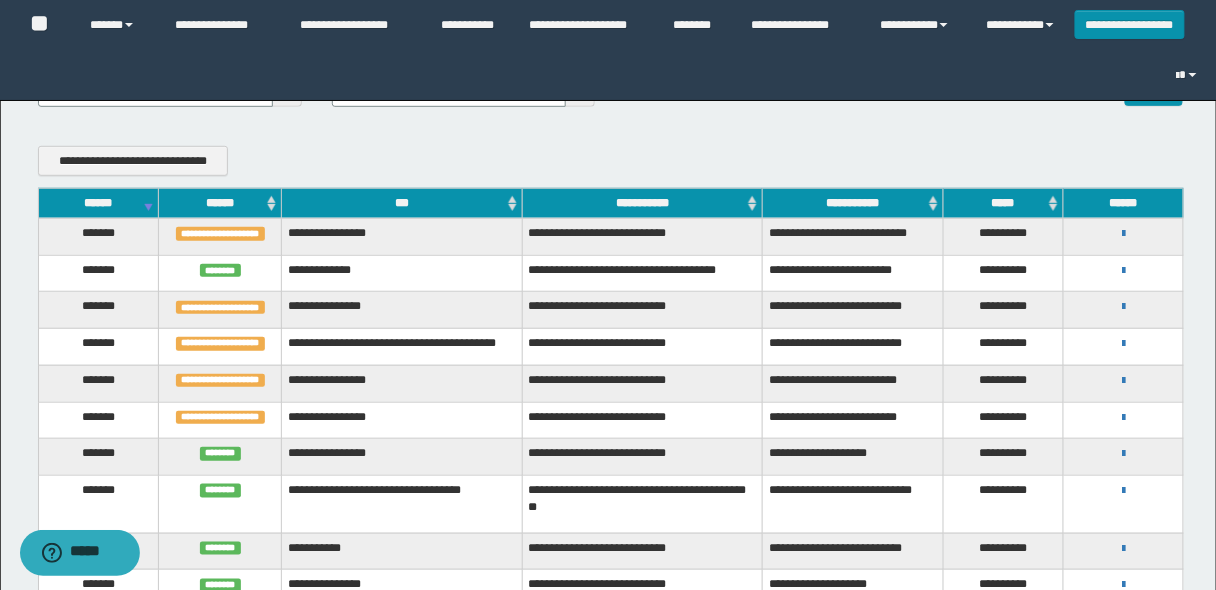 click on "******" at bounding box center (98, 203) 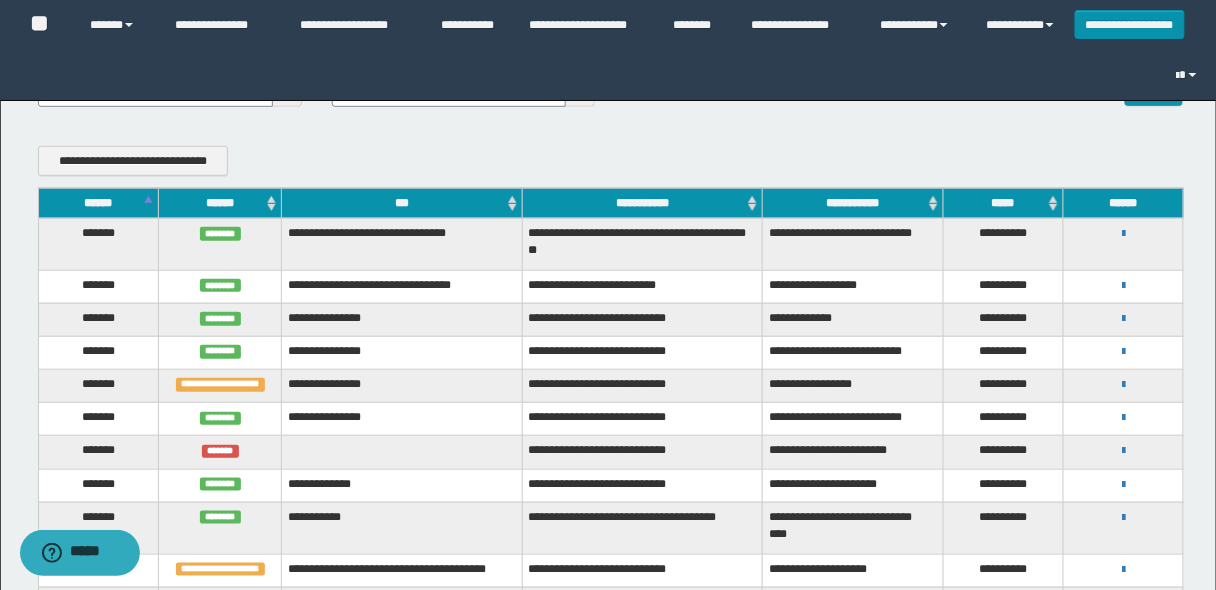 click on "******" at bounding box center (98, 203) 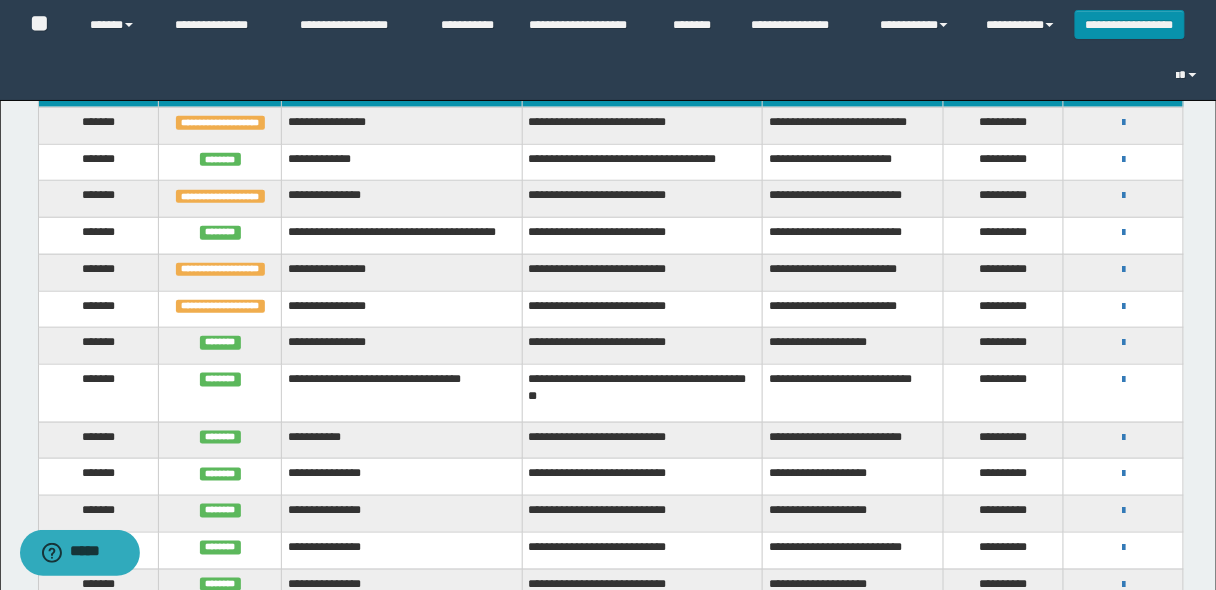 scroll, scrollTop: 480, scrollLeft: 0, axis: vertical 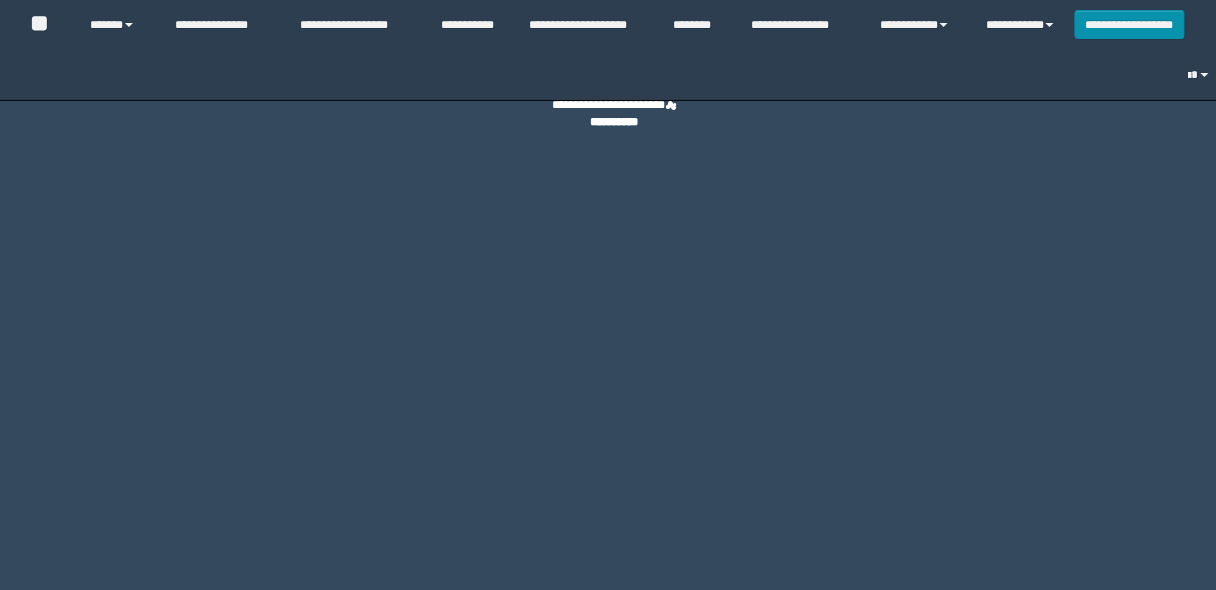 select on "**" 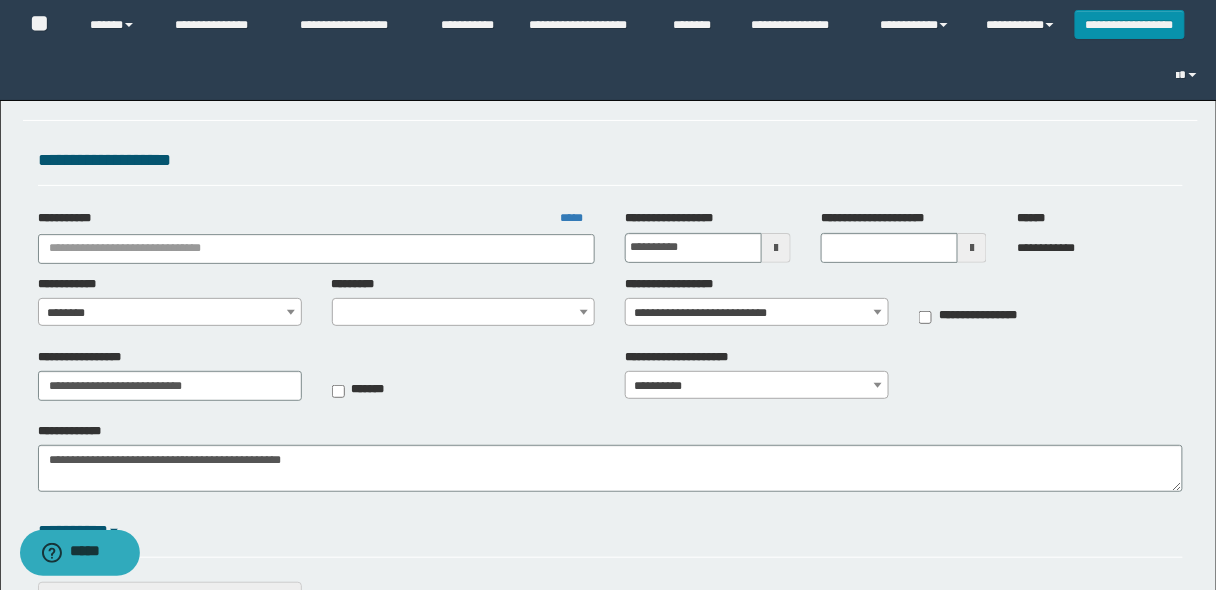 type on "**********" 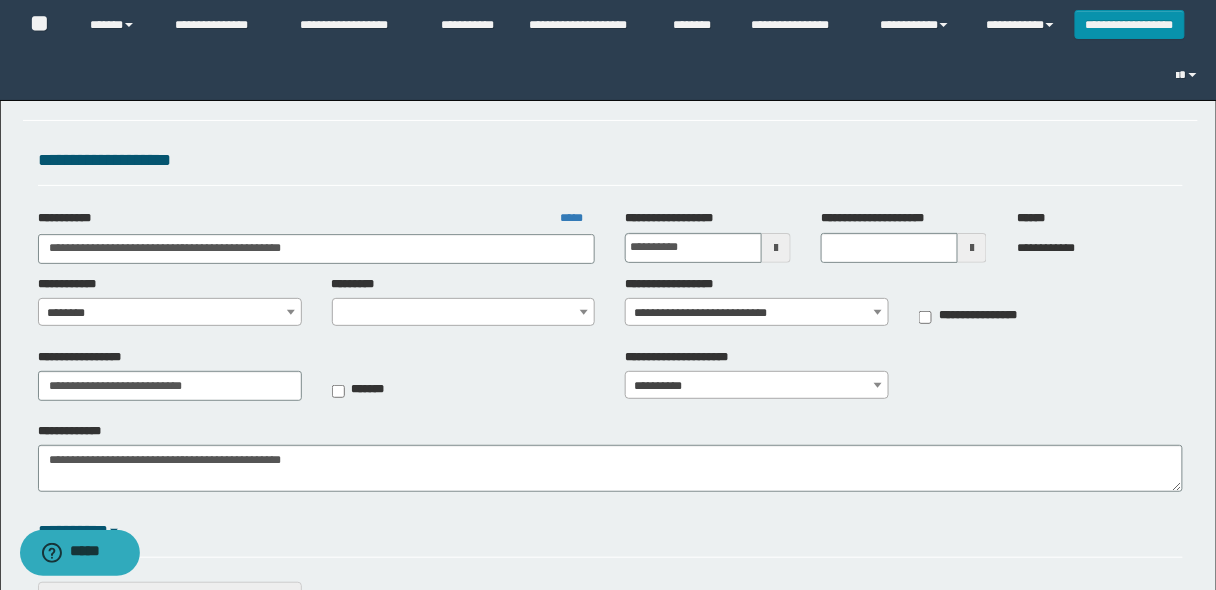 select on "****" 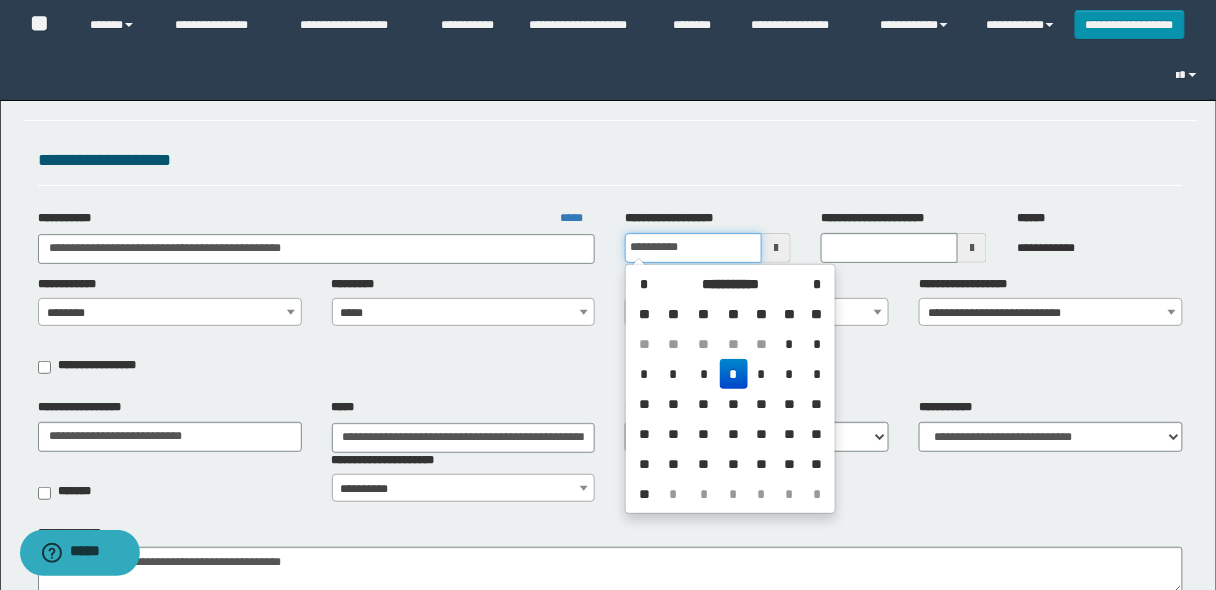 click on "**********" at bounding box center [693, 248] 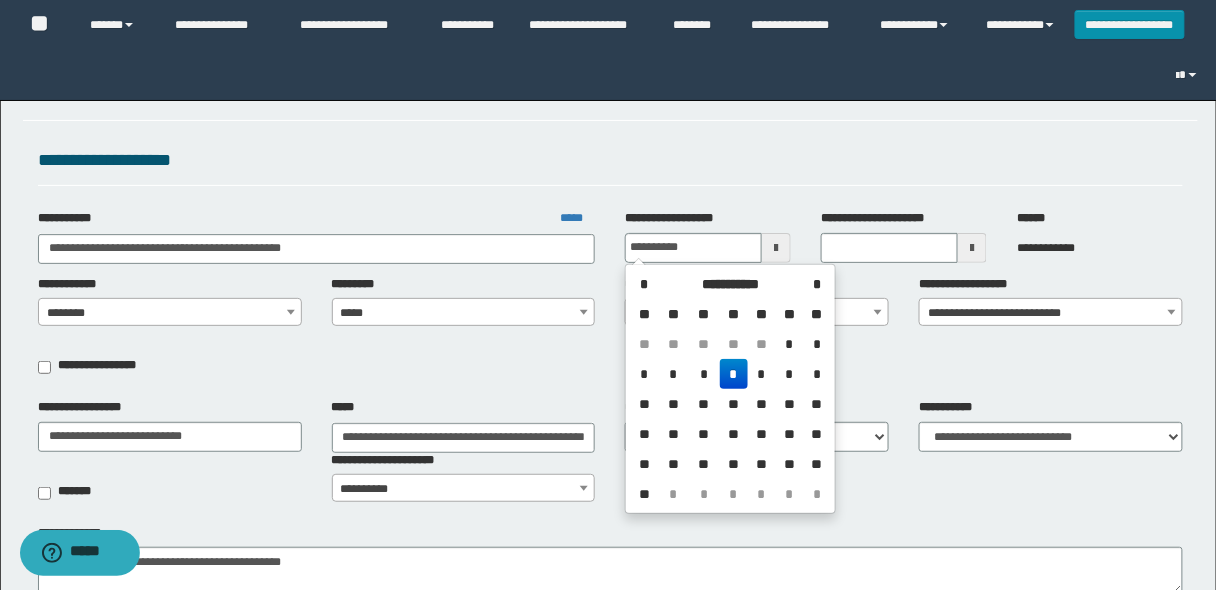 type on "**********" 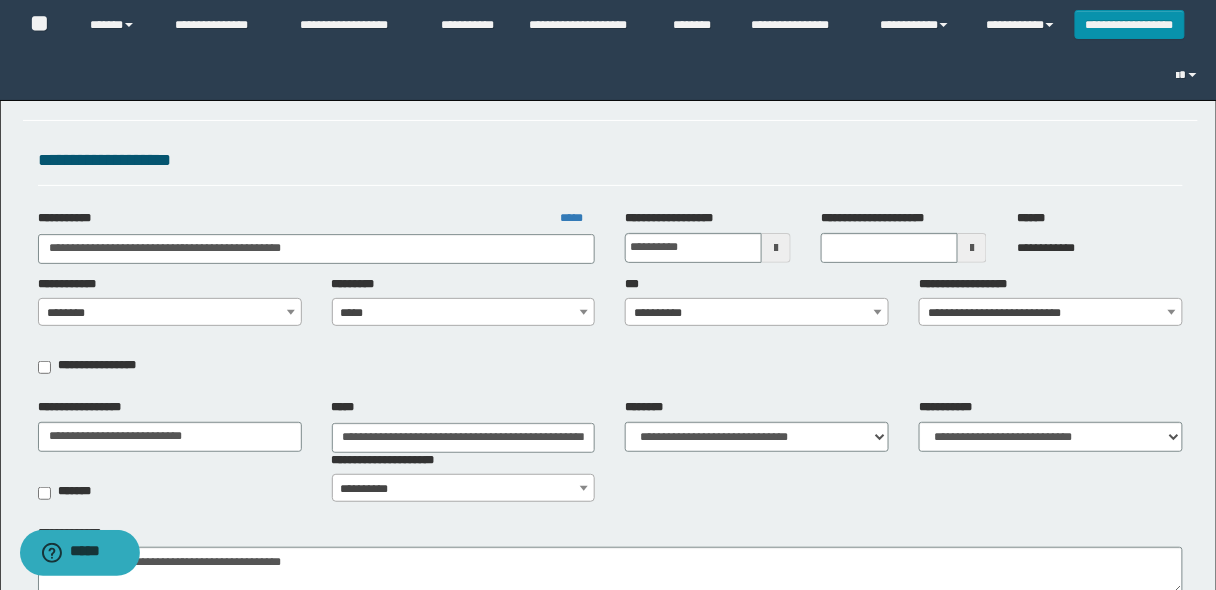 click on "**********" at bounding box center [757, 313] 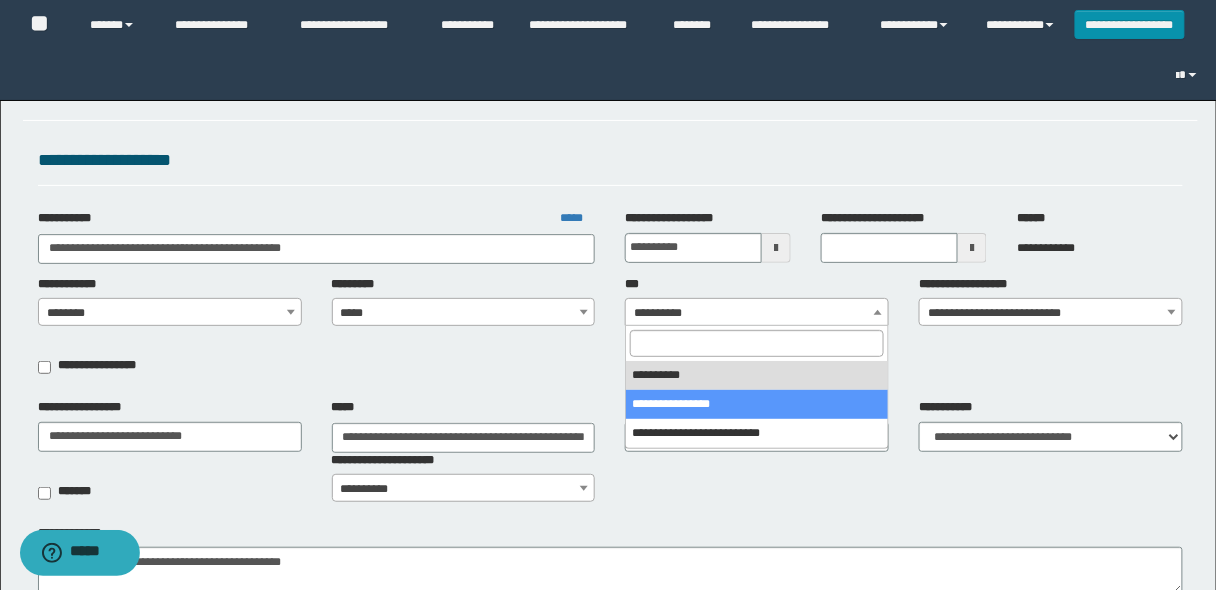 select on "***" 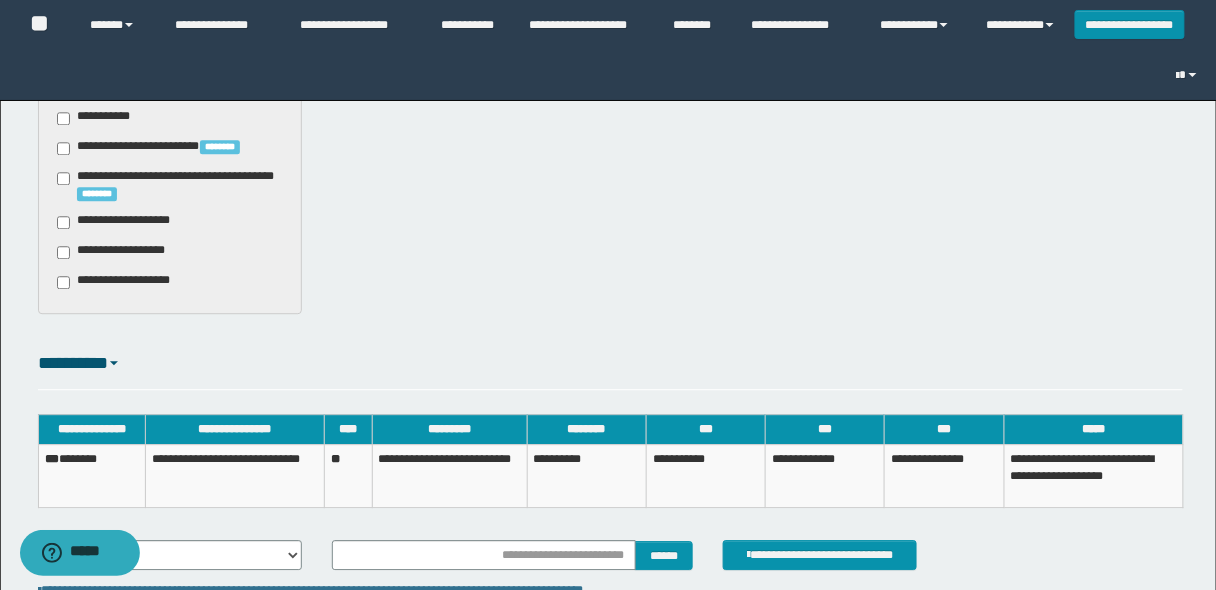 scroll, scrollTop: 1280, scrollLeft: 0, axis: vertical 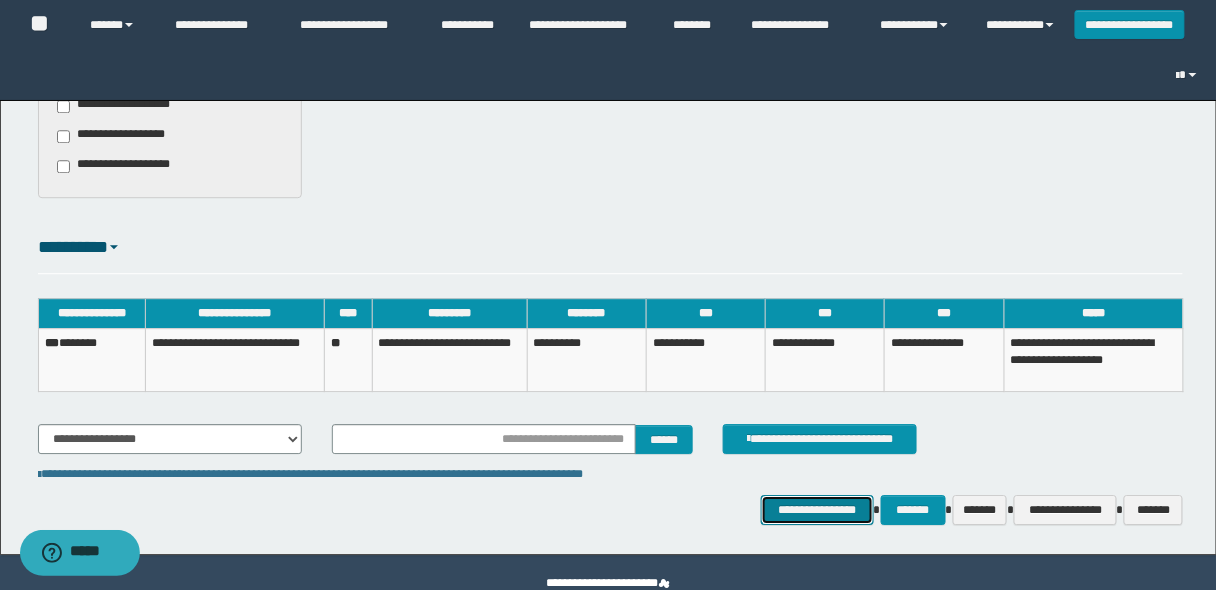 click on "**********" at bounding box center (817, 509) 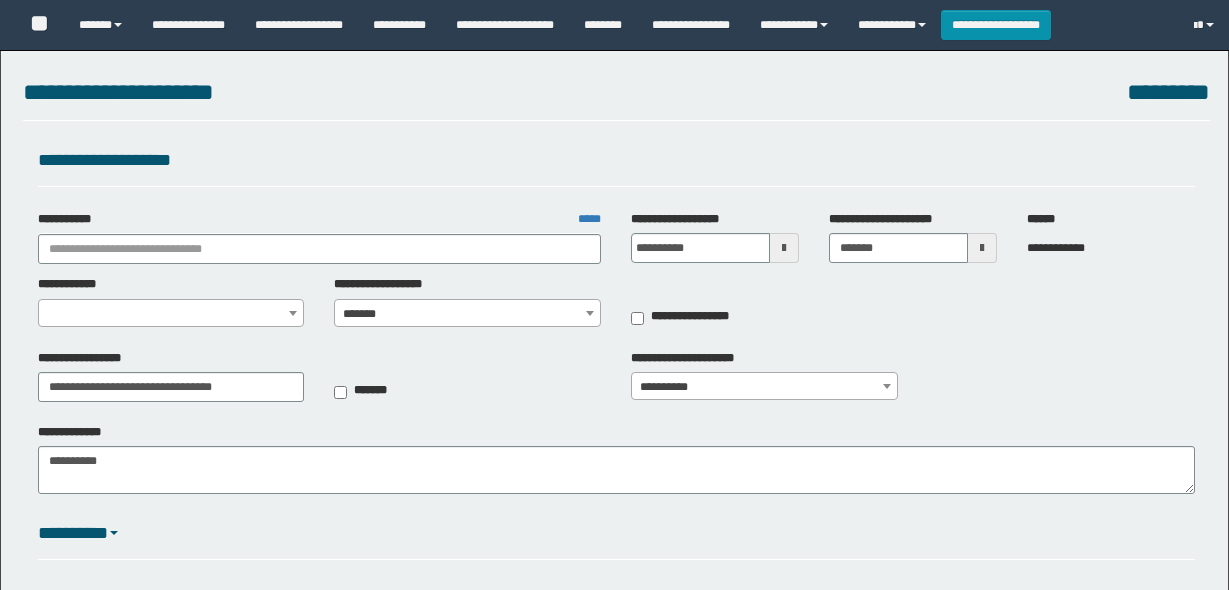 select on "***" 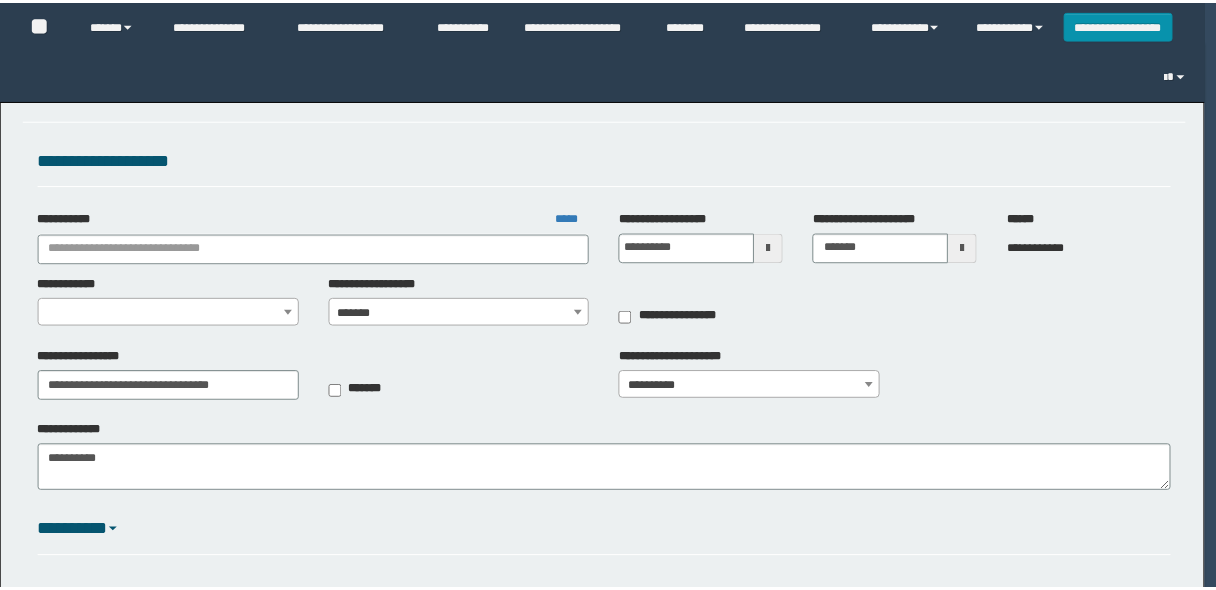 scroll, scrollTop: 0, scrollLeft: 0, axis: both 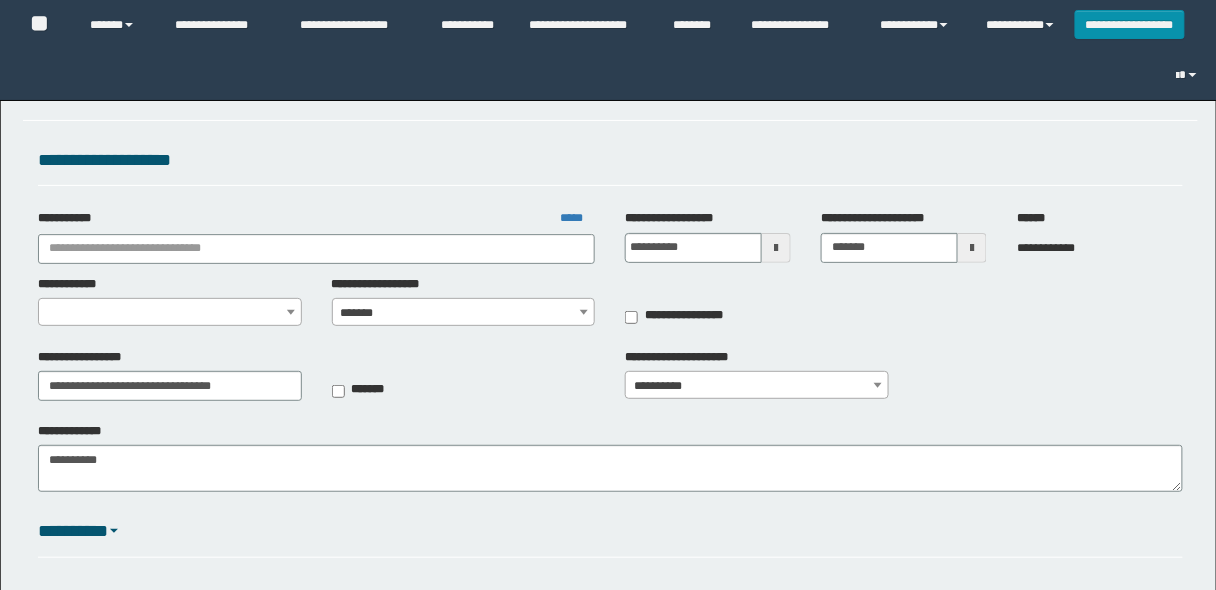 type on "**********" 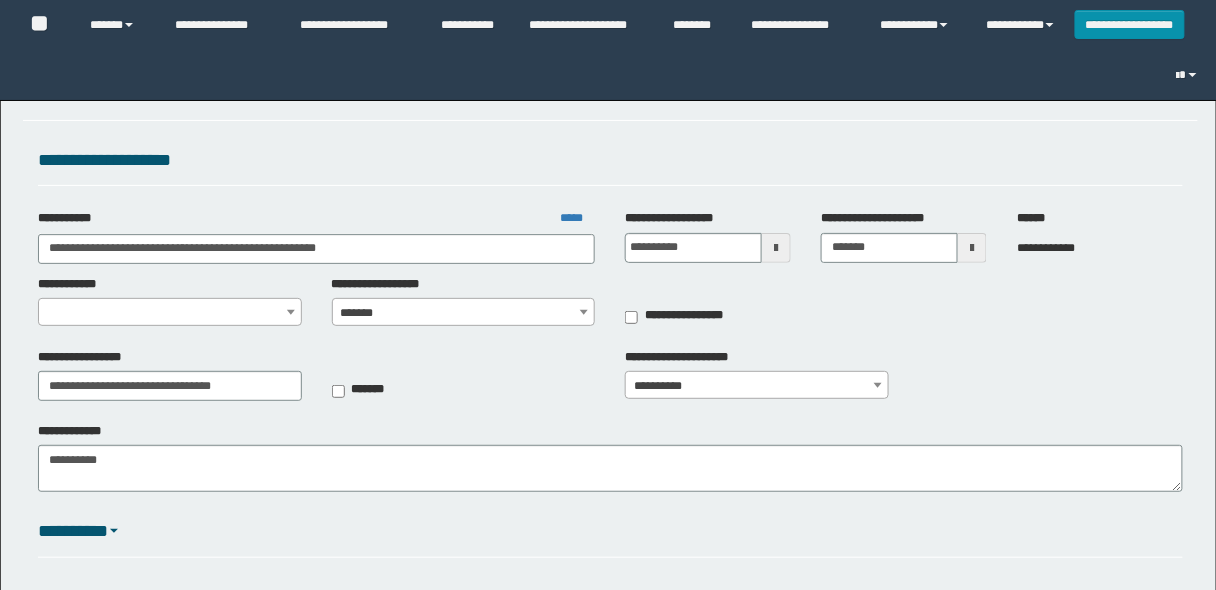 select on "**" 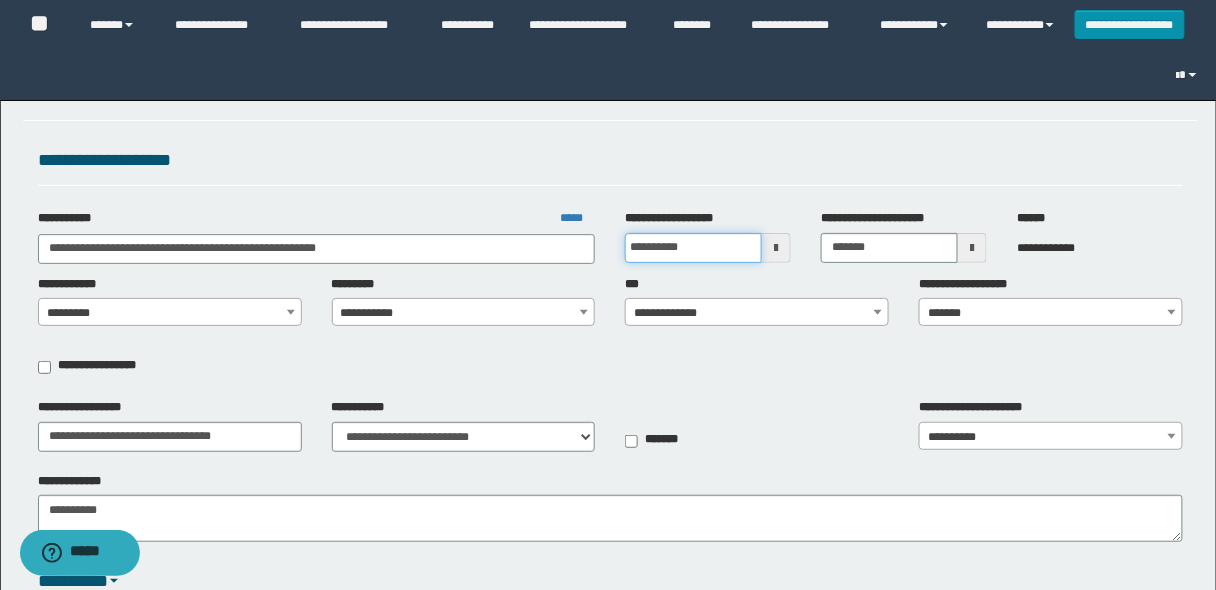 click on "**********" at bounding box center (693, 248) 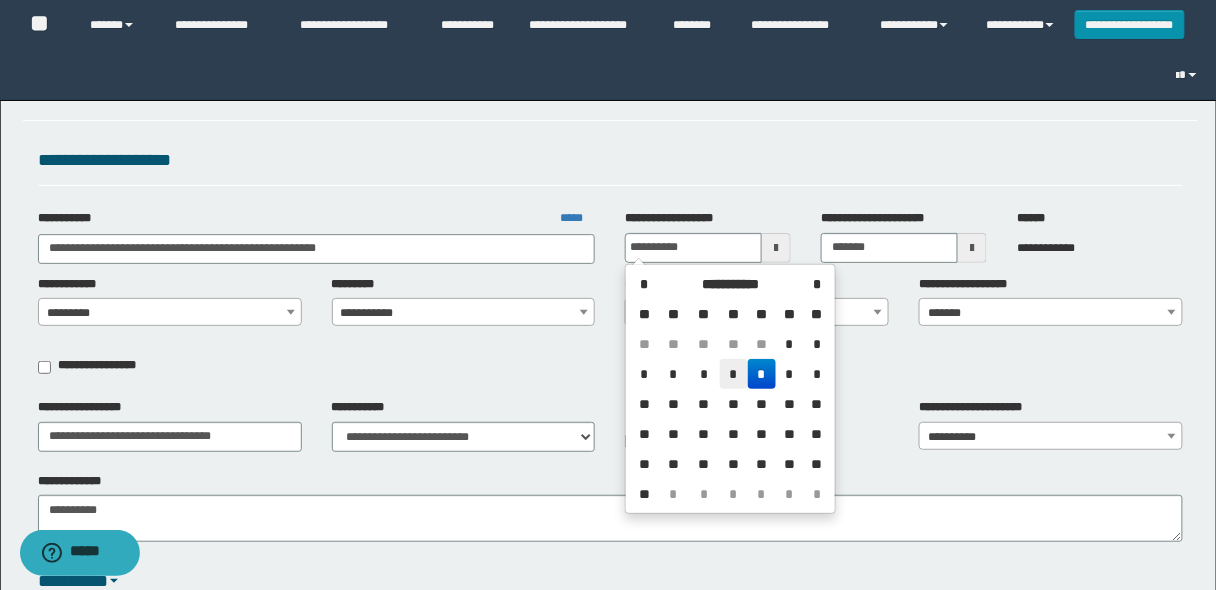 click on "*" at bounding box center [734, 374] 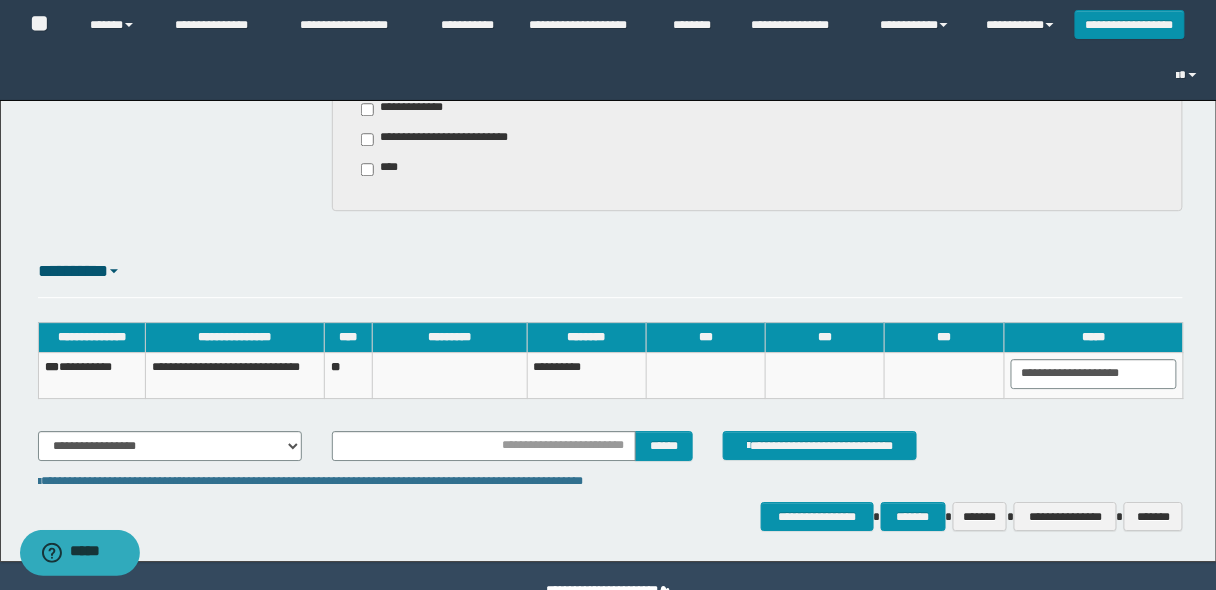 scroll, scrollTop: 1360, scrollLeft: 0, axis: vertical 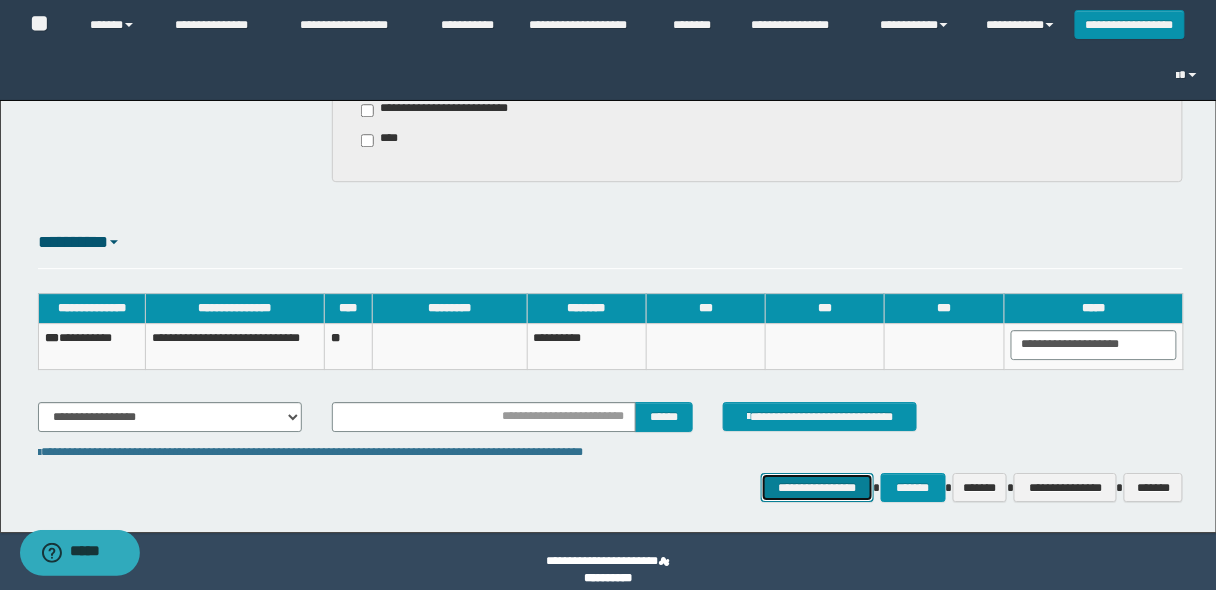 click on "**********" at bounding box center (817, 487) 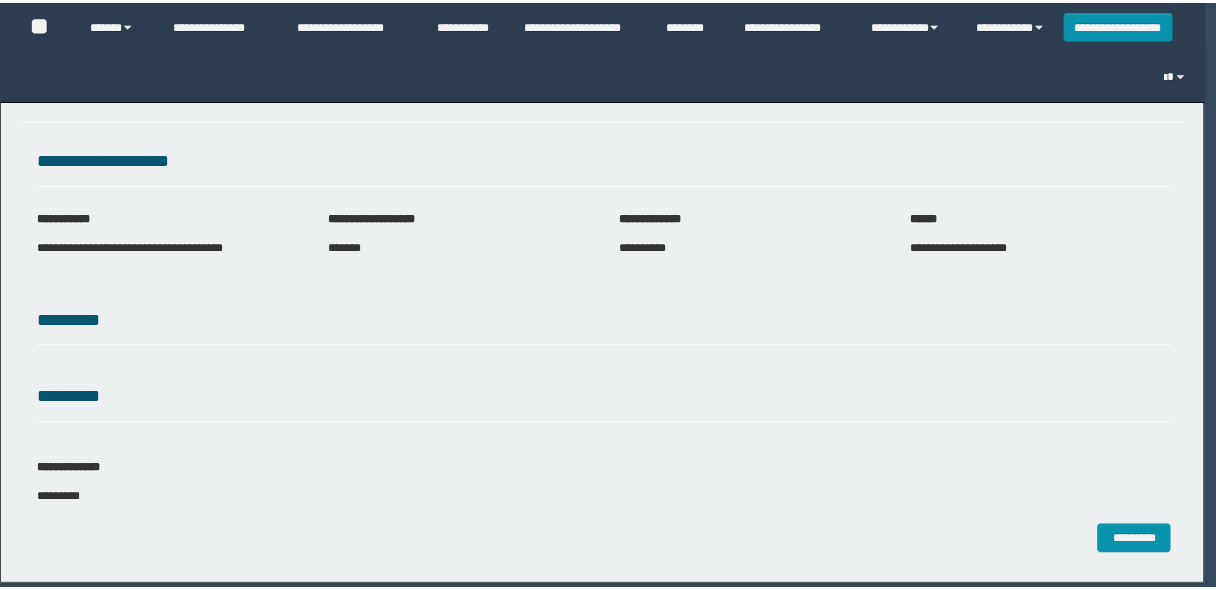 scroll, scrollTop: 0, scrollLeft: 0, axis: both 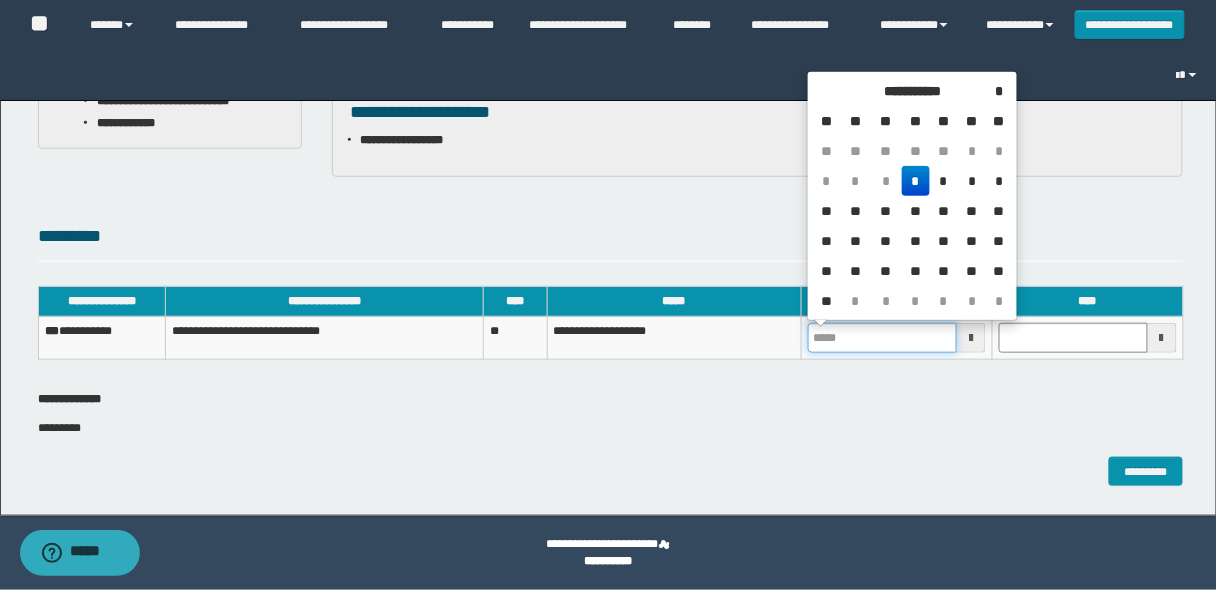 click at bounding box center [882, 338] 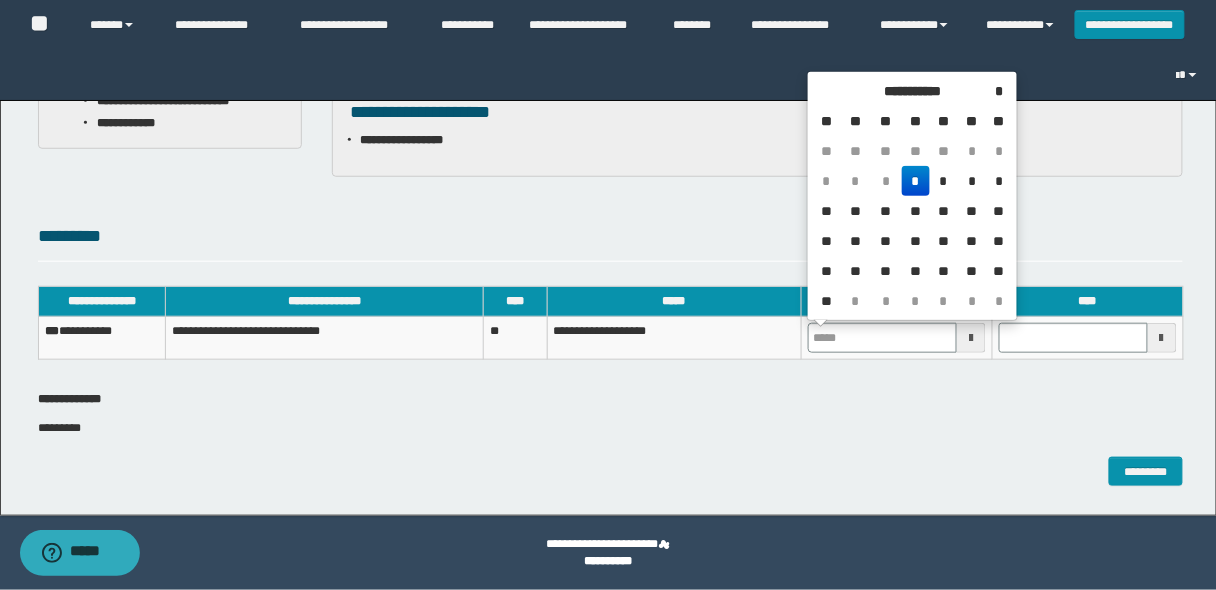 click on "*" at bounding box center [916, 181] 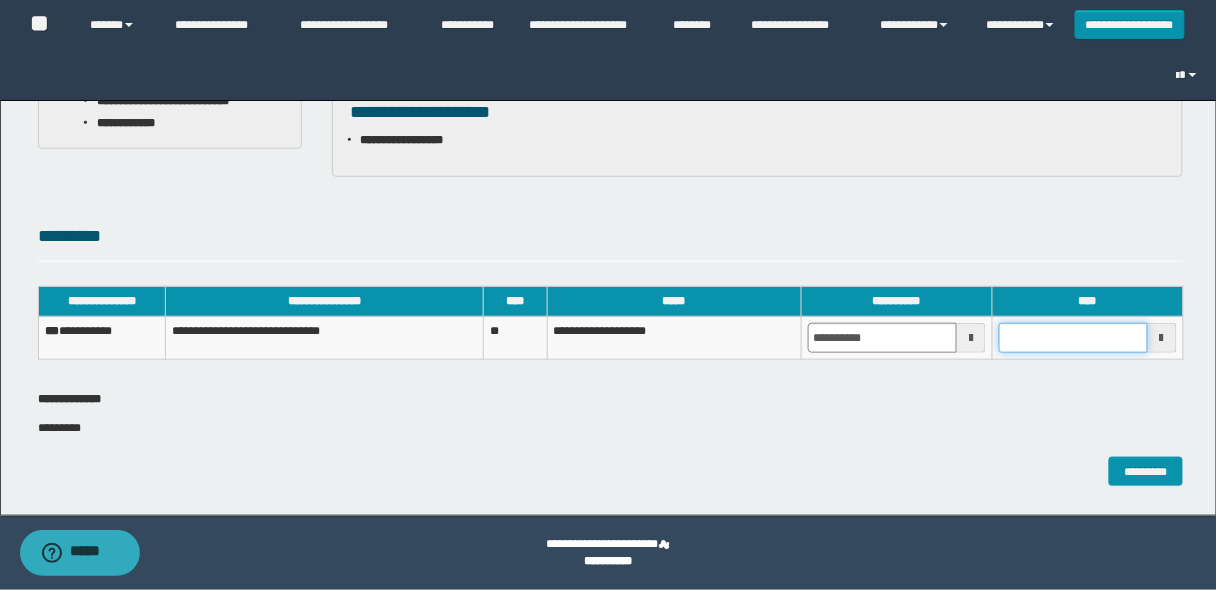 click at bounding box center (1073, 338) 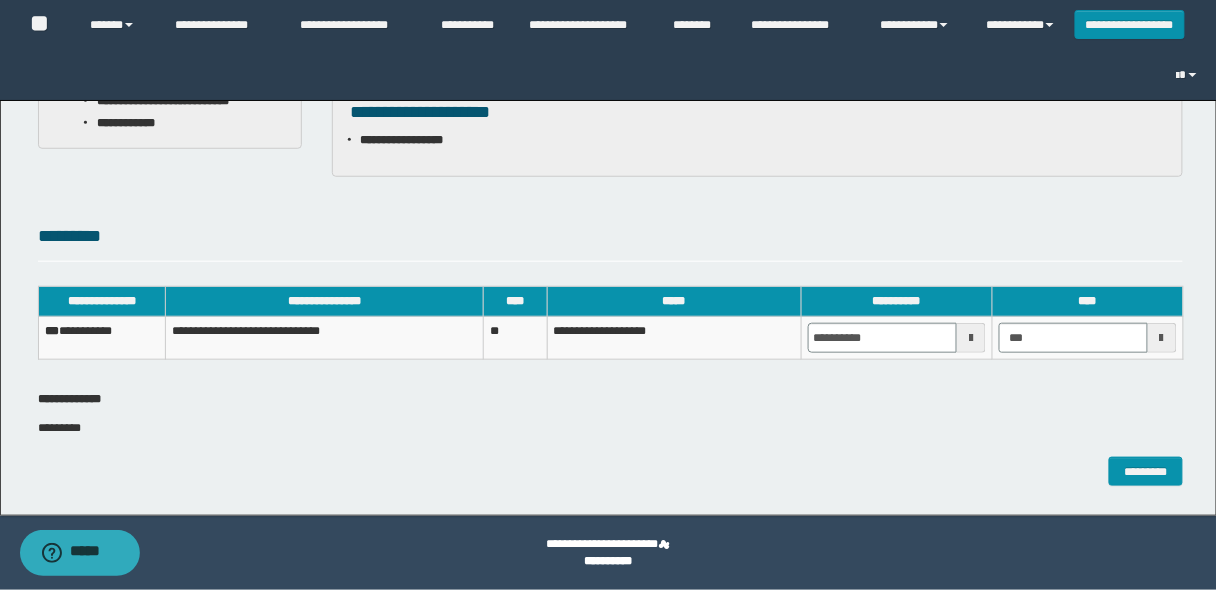 type on "*******" 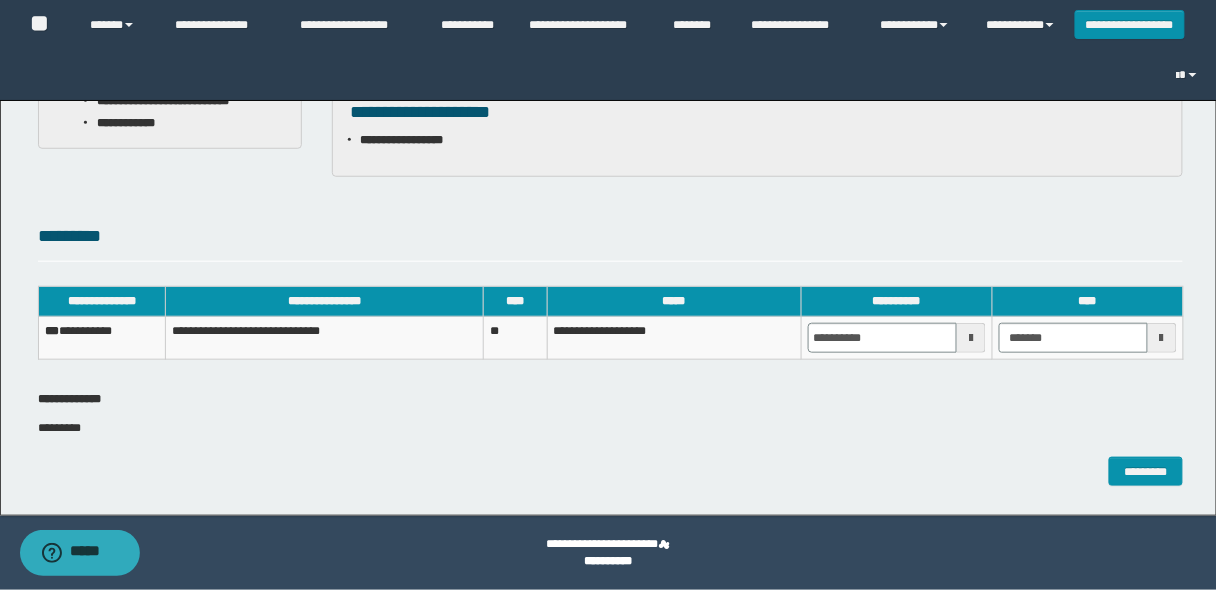 click on "**********" at bounding box center (611, 417) 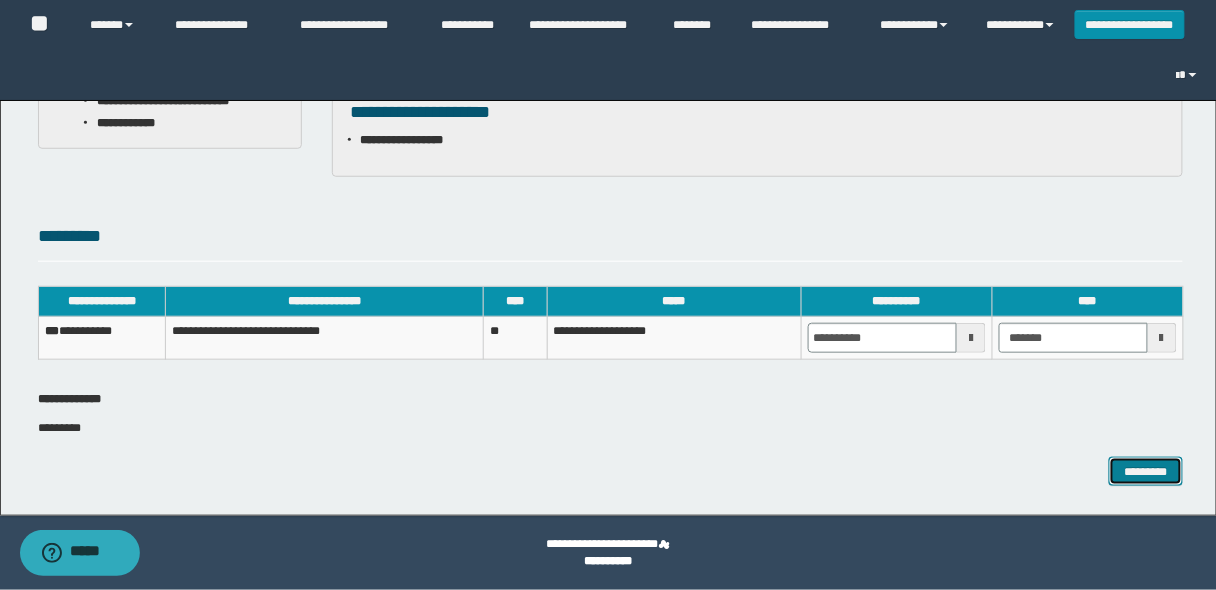 click on "*********" at bounding box center (1146, 471) 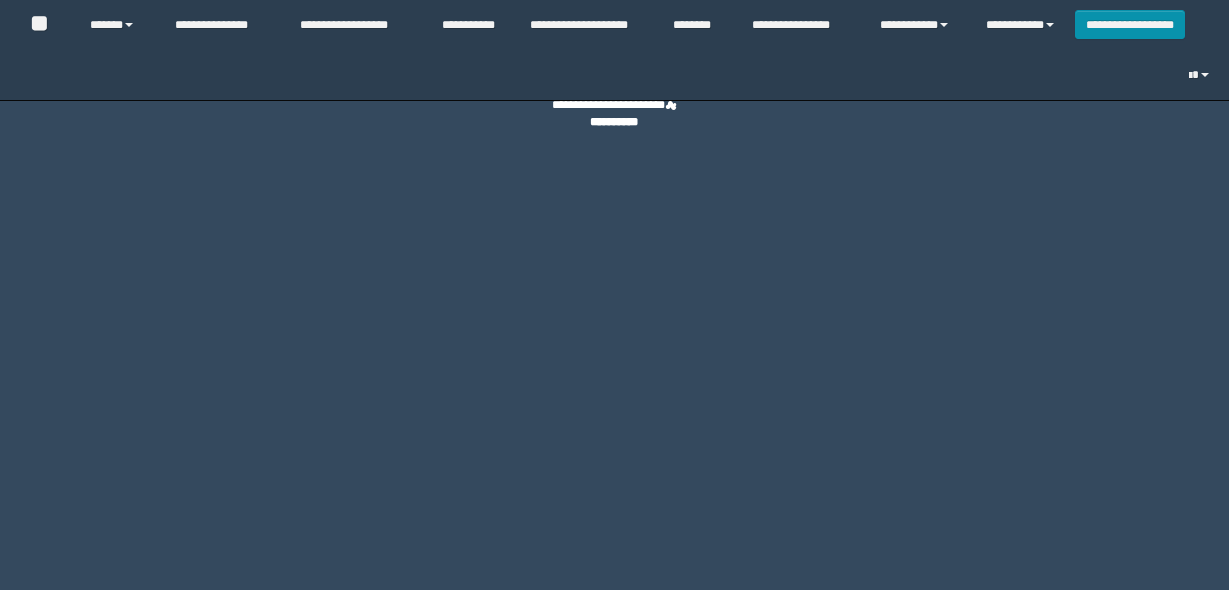 scroll, scrollTop: 0, scrollLeft: 0, axis: both 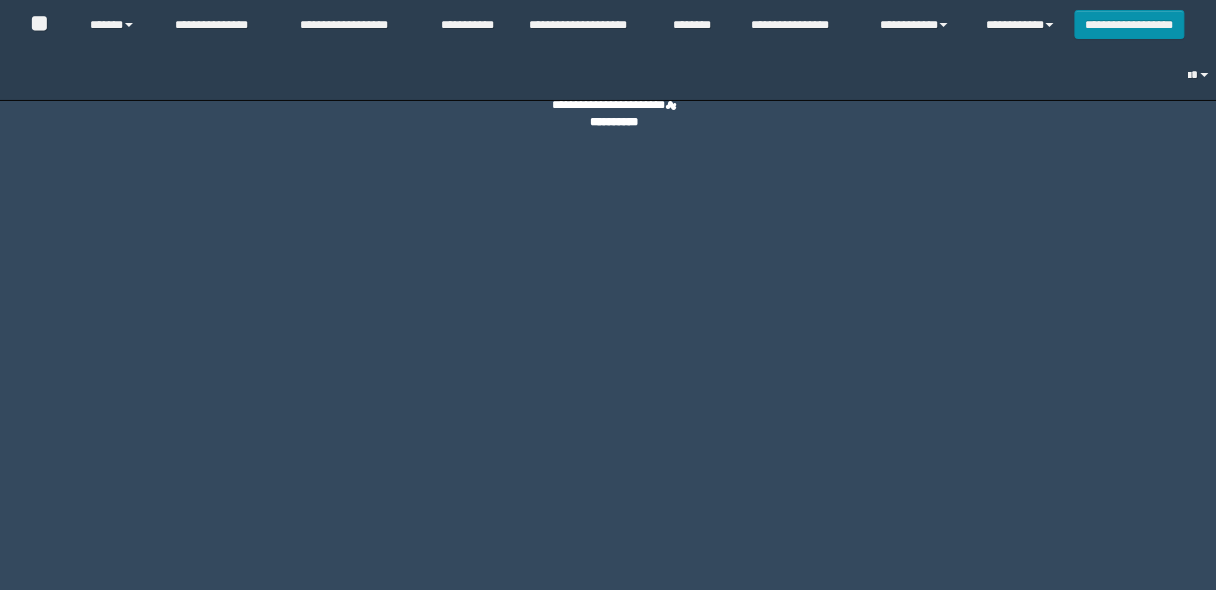 select on "*" 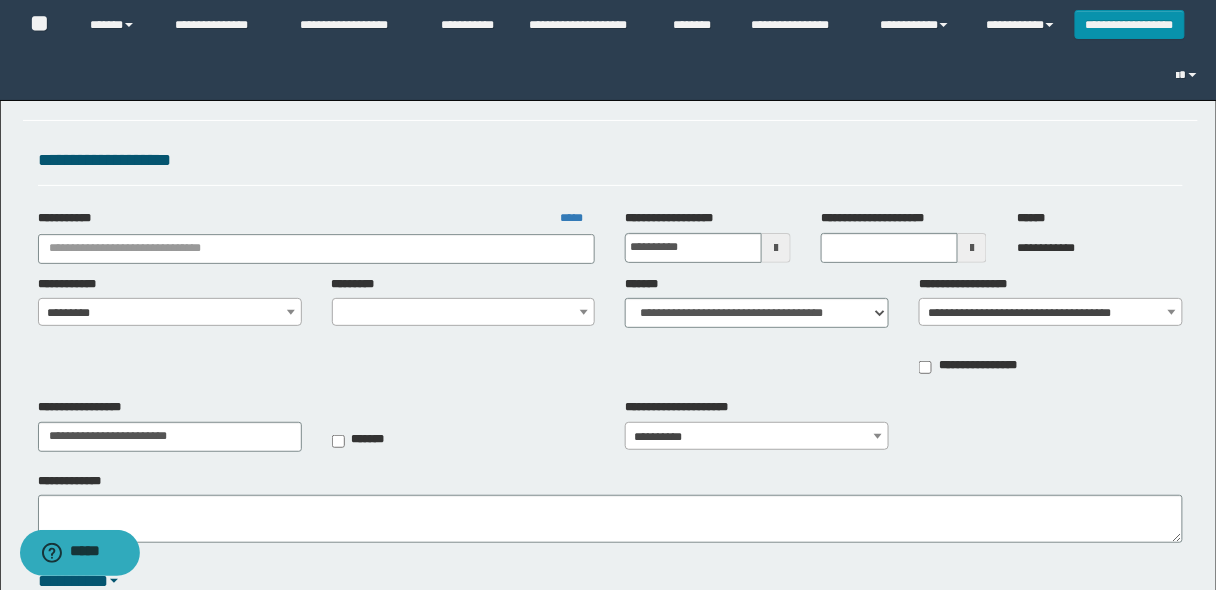 type on "**********" 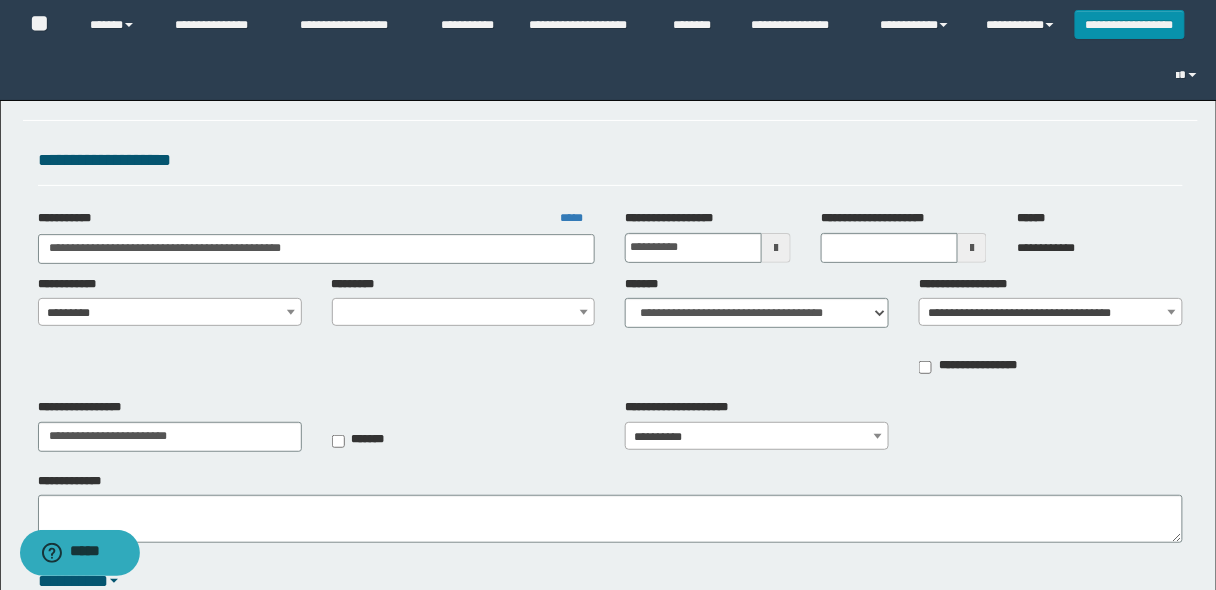 select on "*" 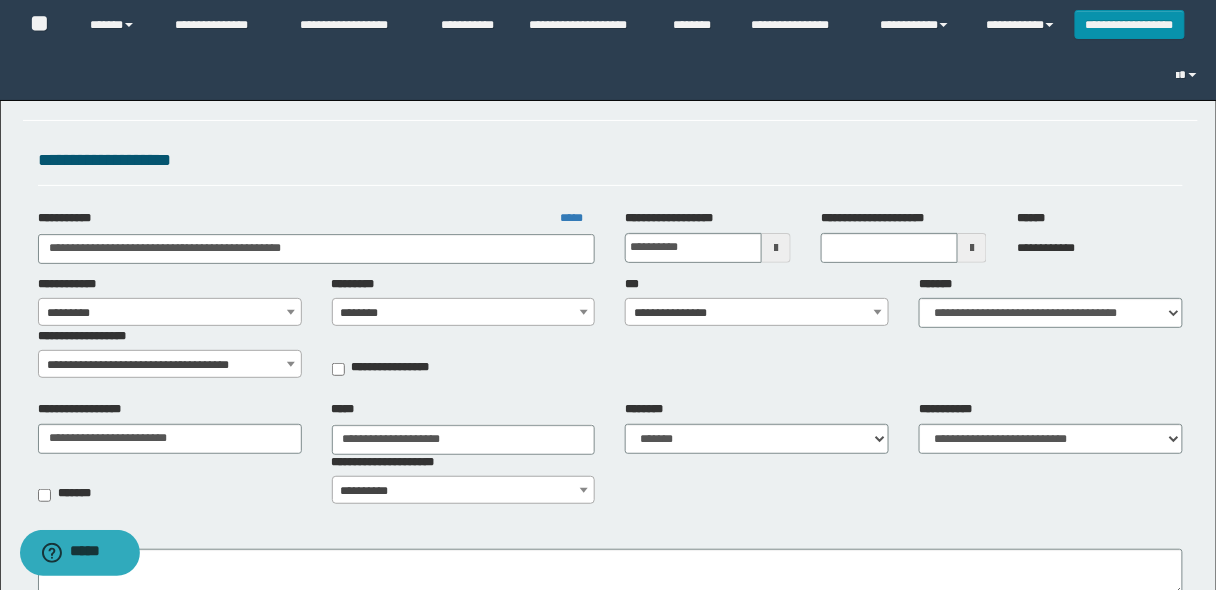 click on "**********" at bounding box center (757, 313) 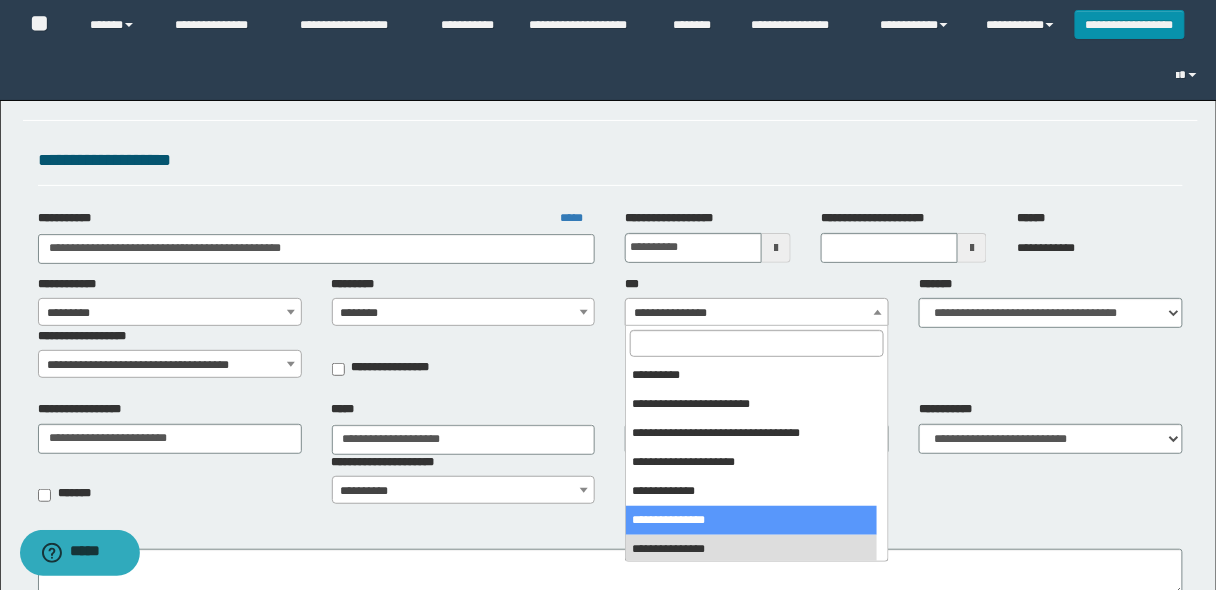 select on "***" 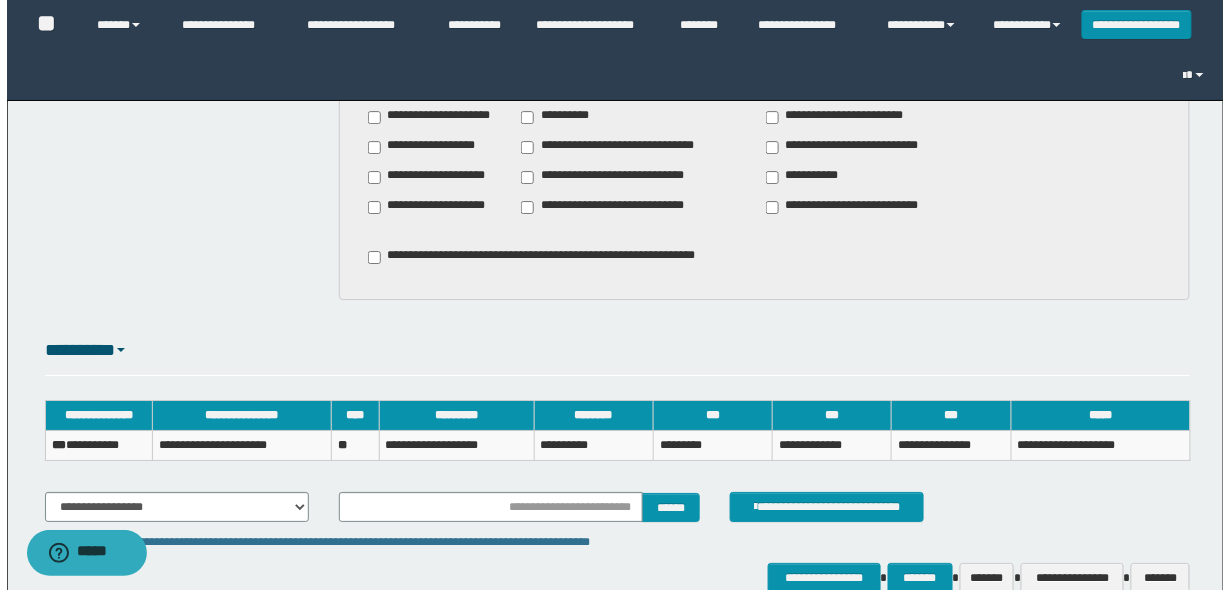 scroll, scrollTop: 1674, scrollLeft: 0, axis: vertical 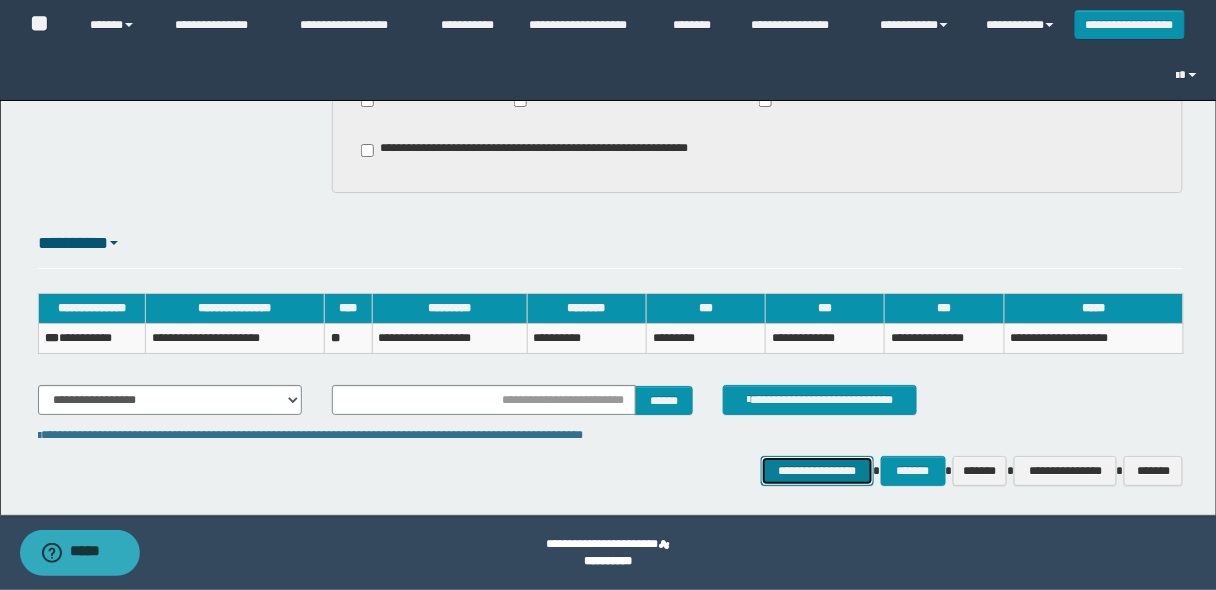 click on "**********" at bounding box center [817, 470] 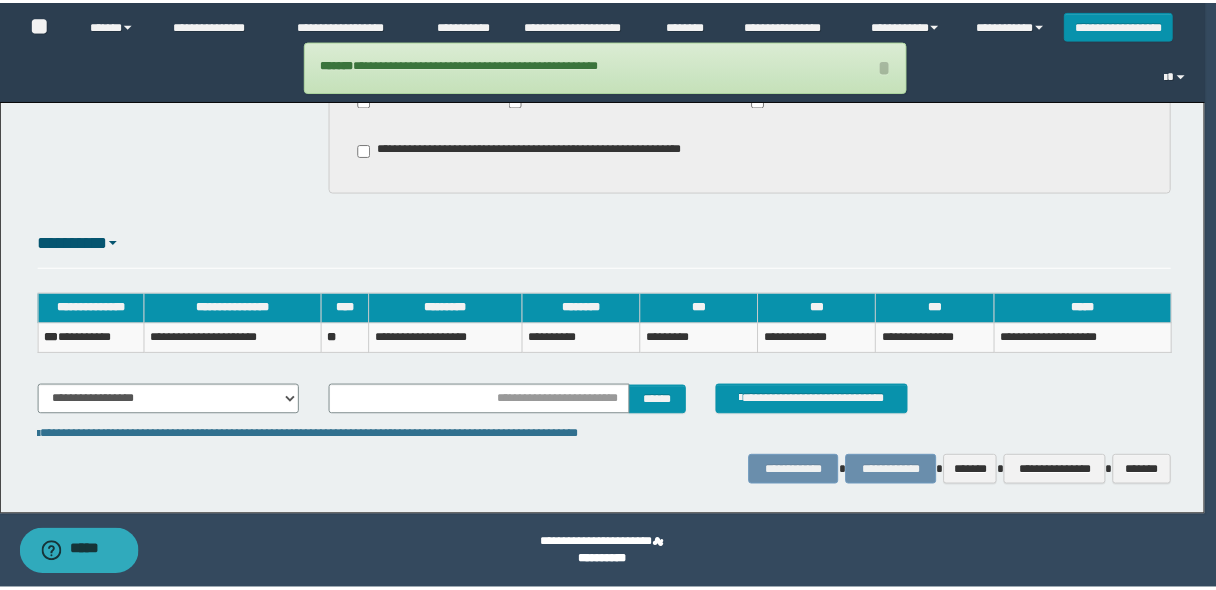 scroll, scrollTop: 1534, scrollLeft: 0, axis: vertical 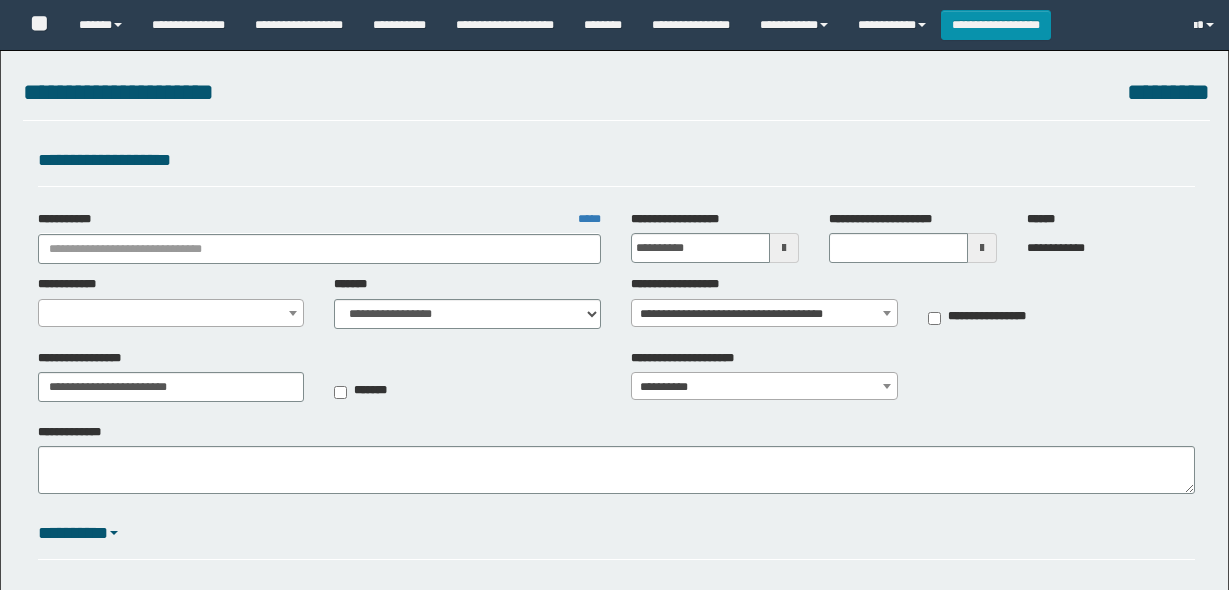 select on "*" 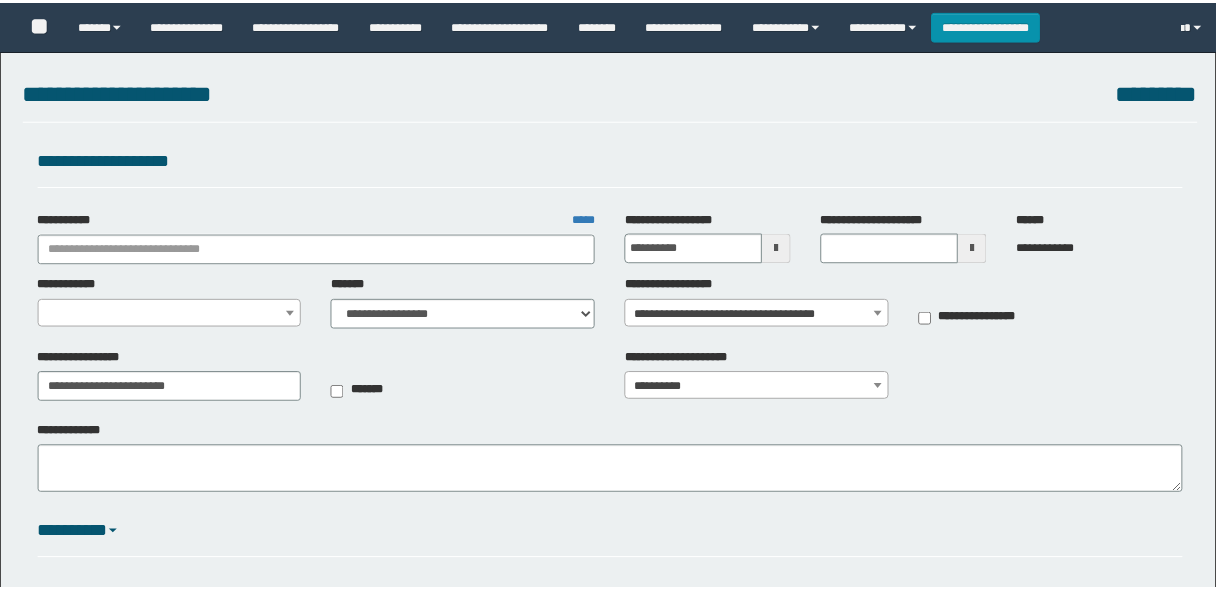 scroll, scrollTop: 0, scrollLeft: 0, axis: both 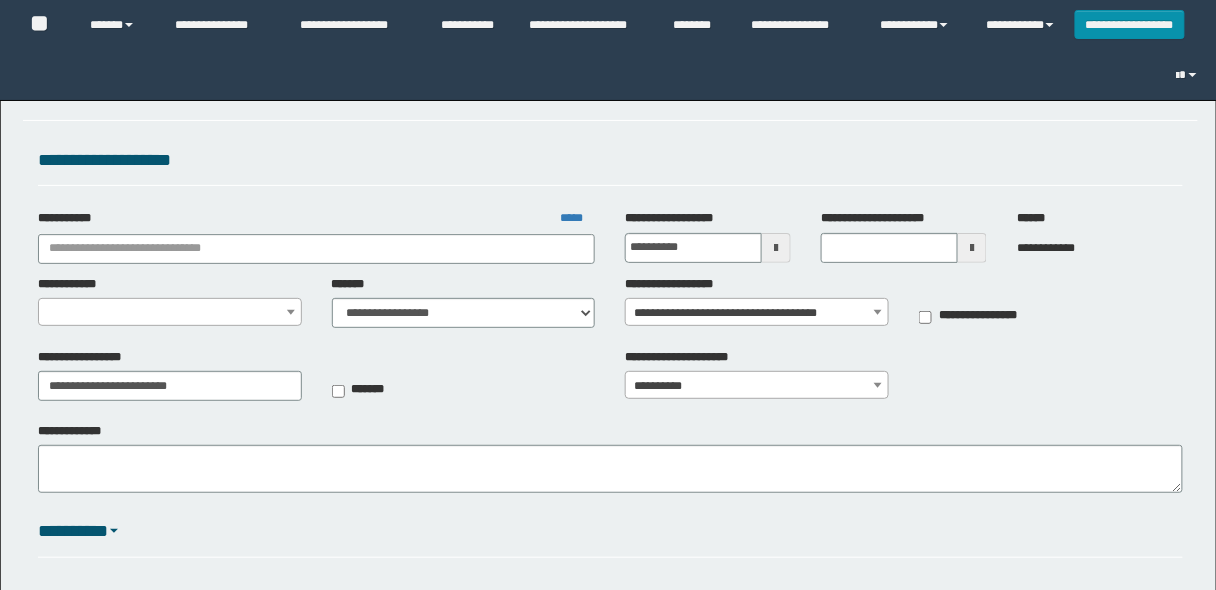 type on "**********" 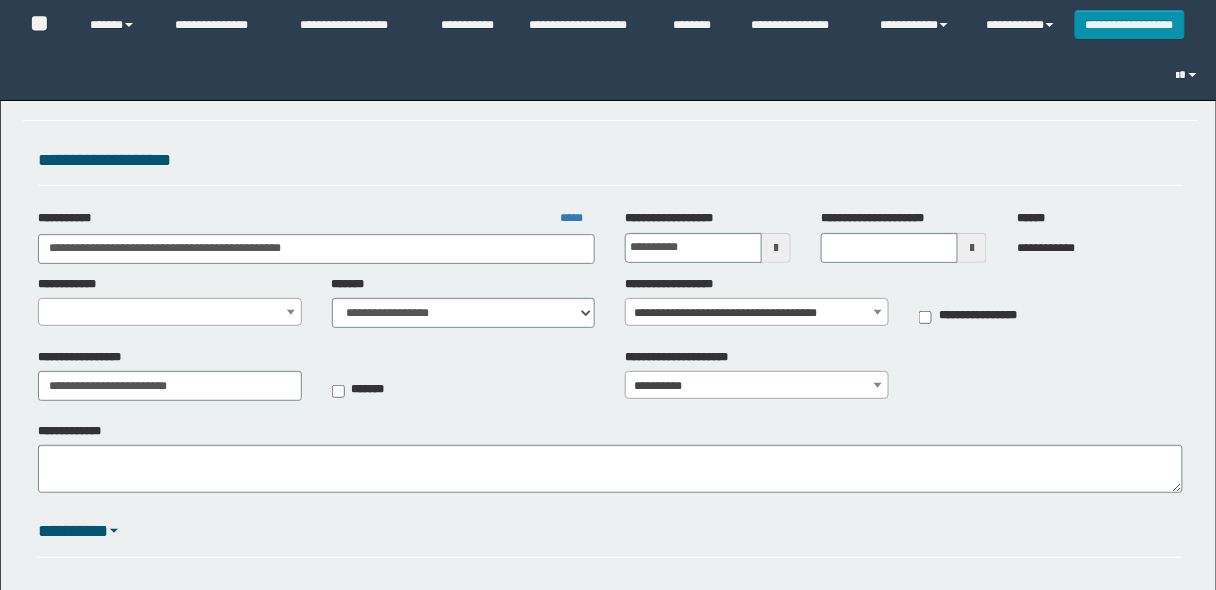 select on "**" 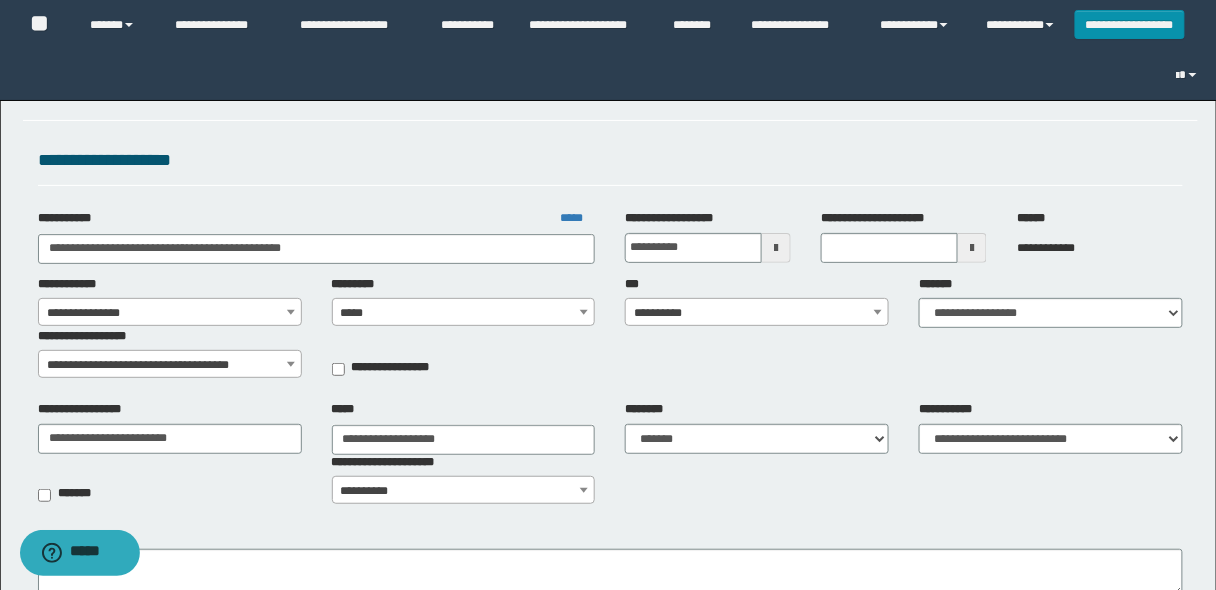 click on "**********" at bounding box center (757, 313) 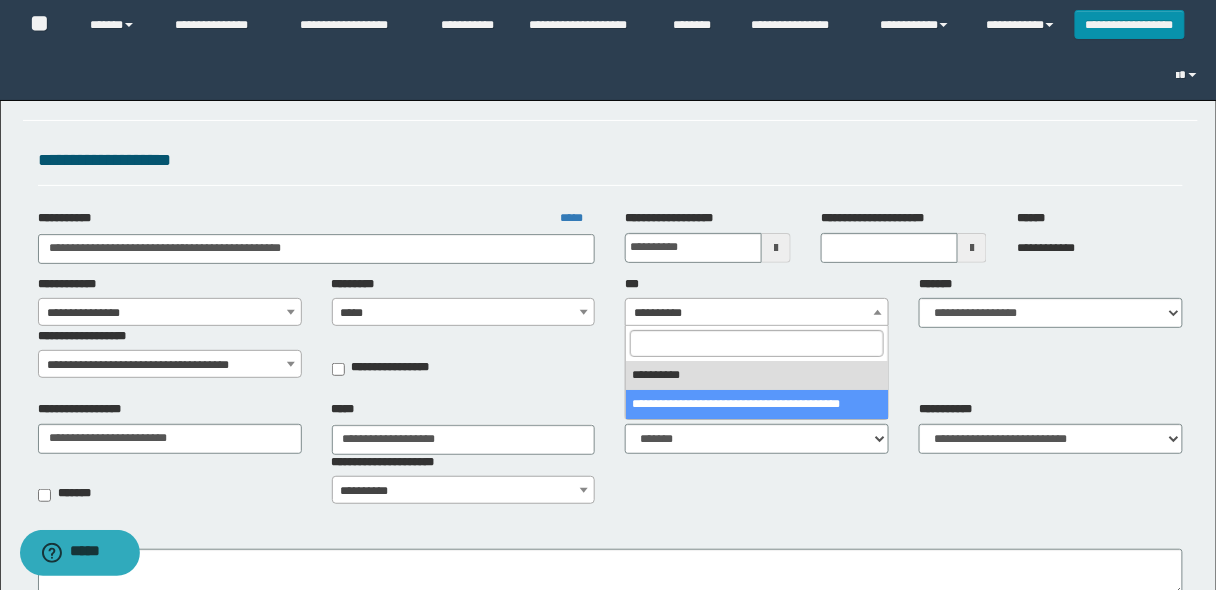 select on "***" 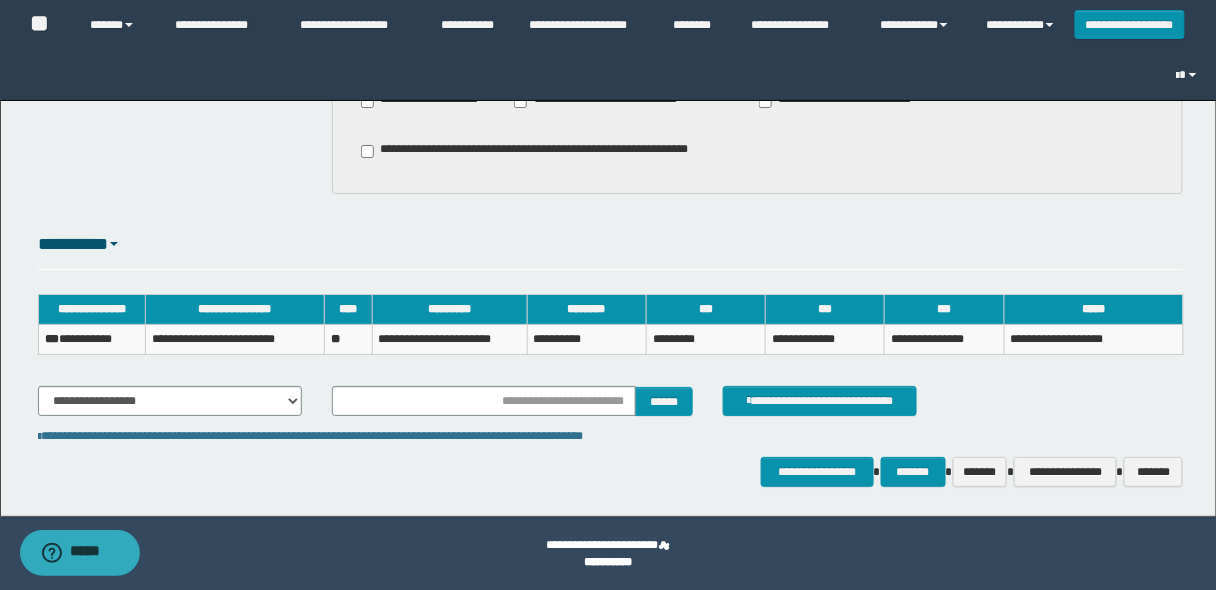 scroll, scrollTop: 1704, scrollLeft: 0, axis: vertical 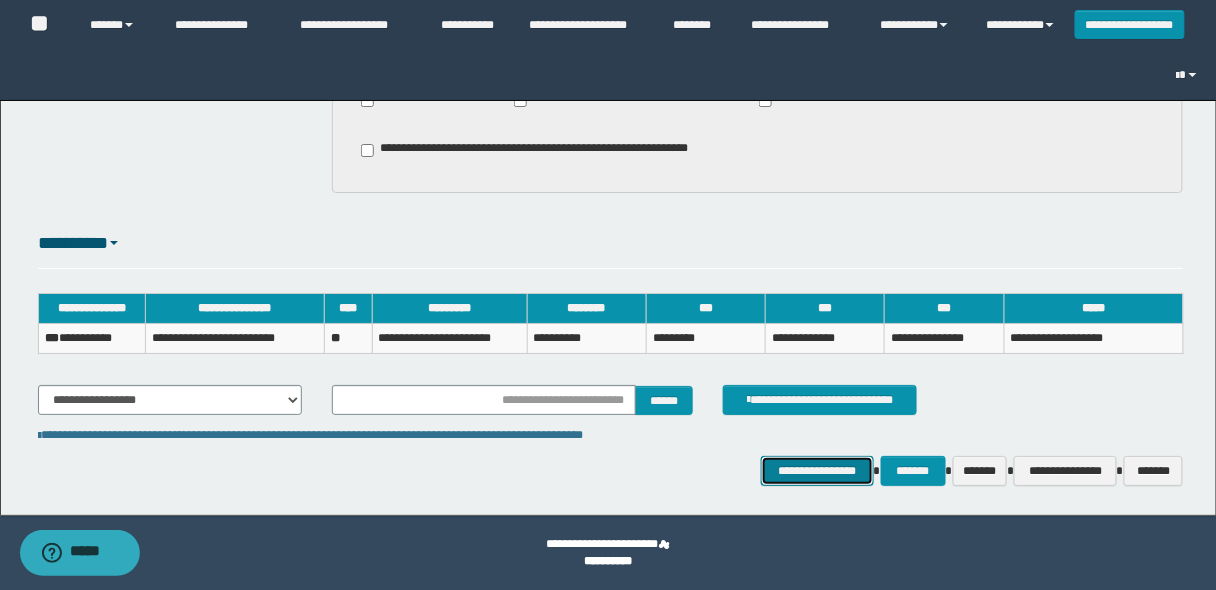 click on "**********" at bounding box center (817, 470) 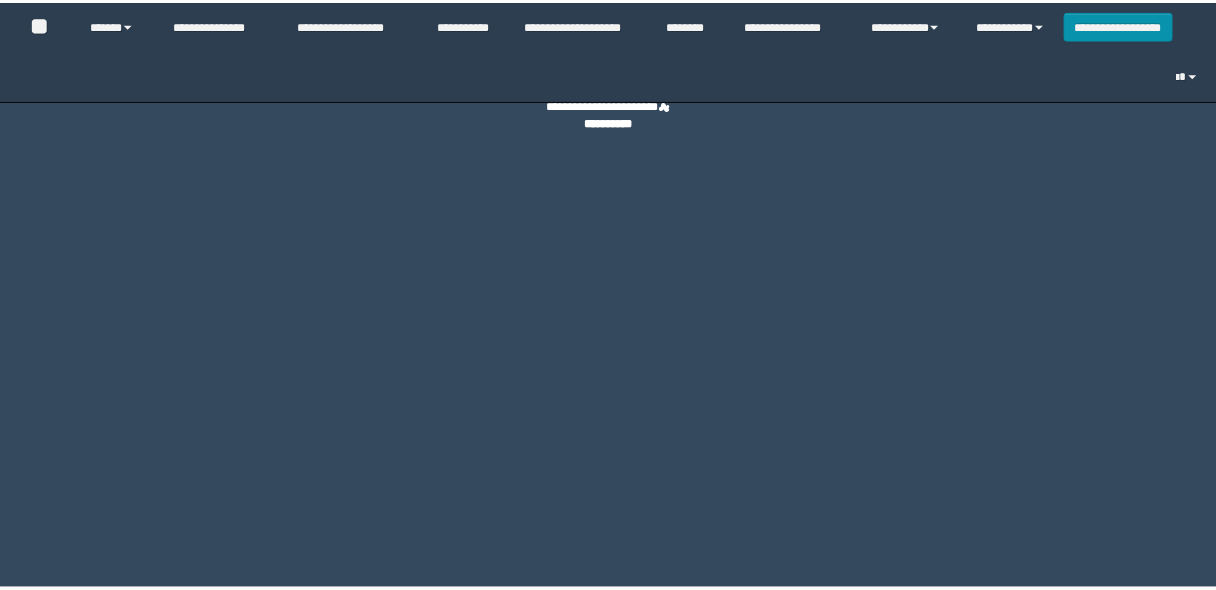 scroll, scrollTop: 0, scrollLeft: 0, axis: both 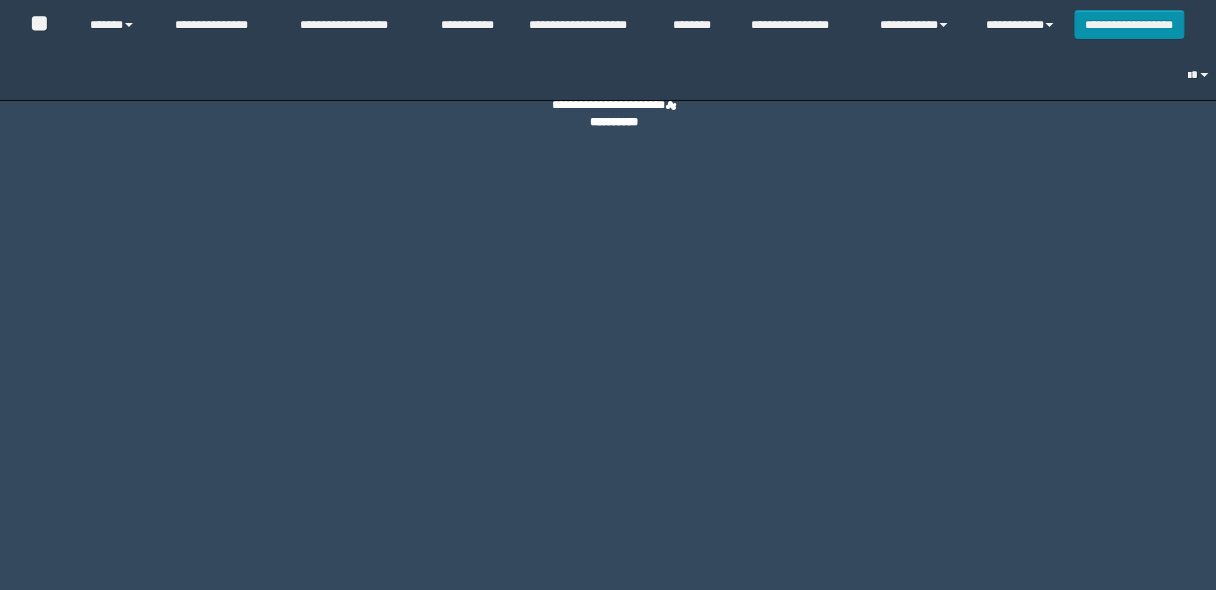 select on "*" 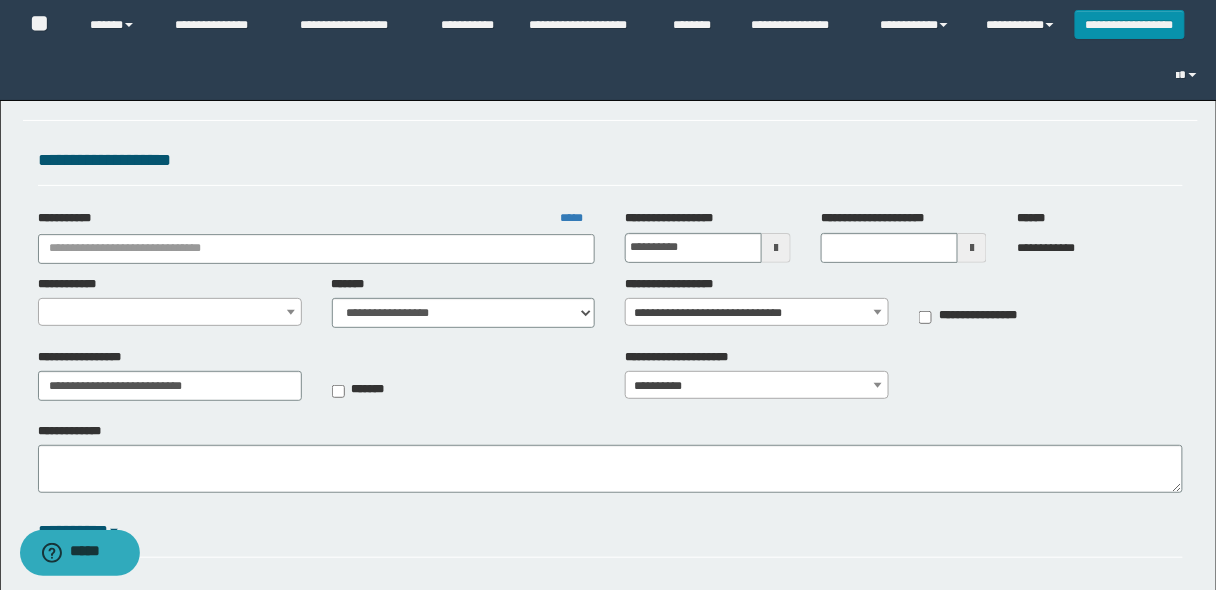 type on "**********" 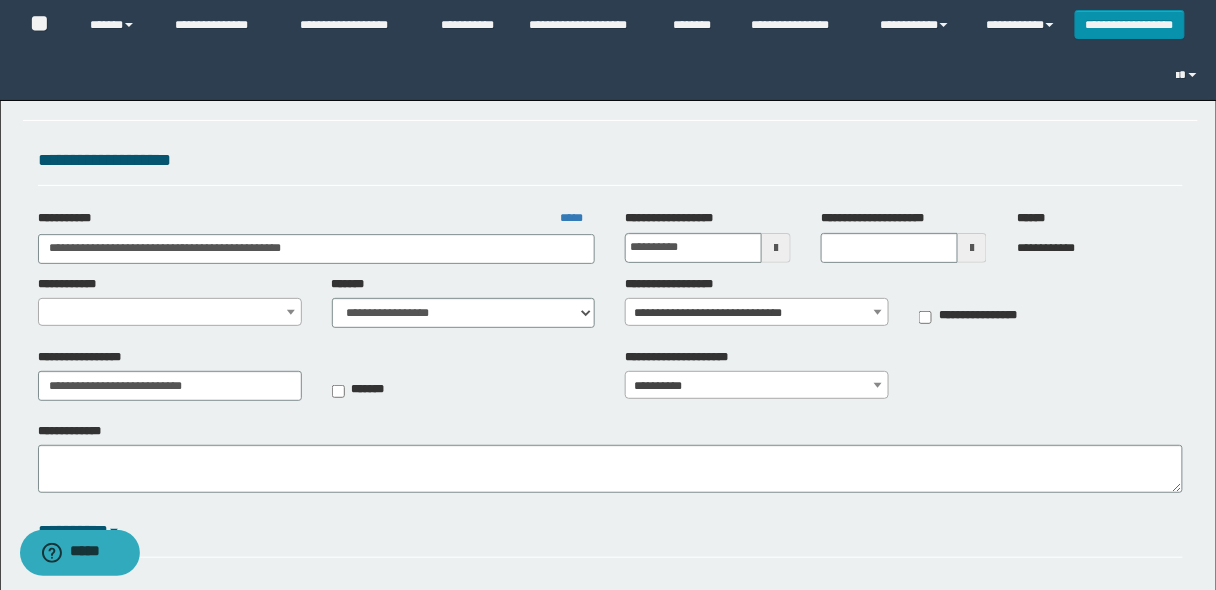 select on "**" 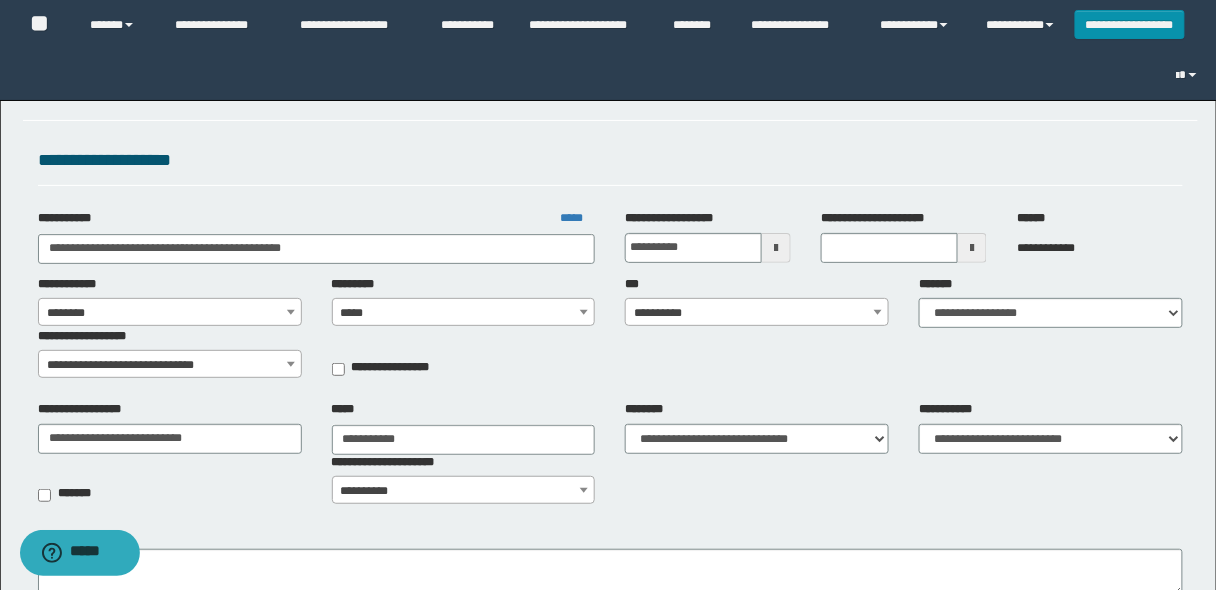 click on "**********" at bounding box center (757, 313) 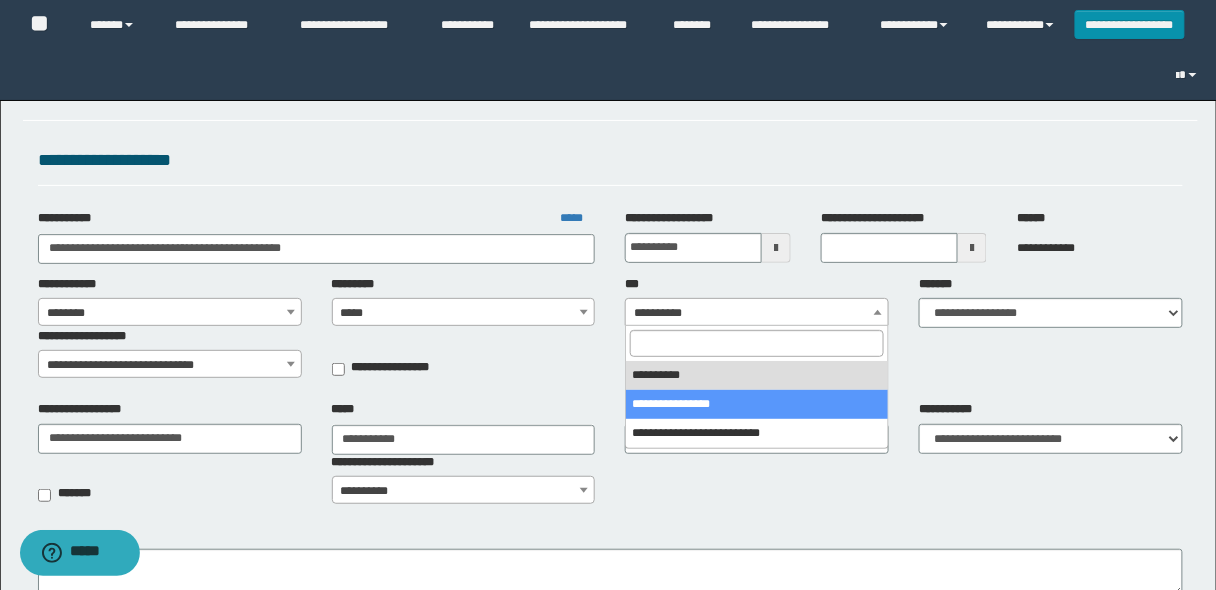 select on "***" 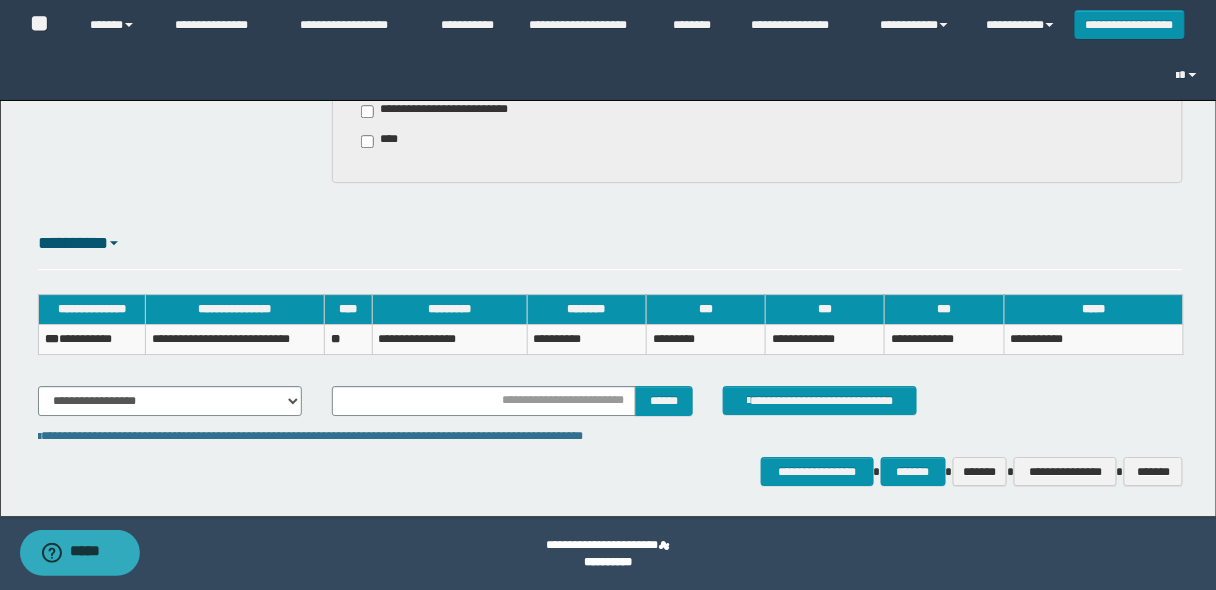 scroll, scrollTop: 1413, scrollLeft: 0, axis: vertical 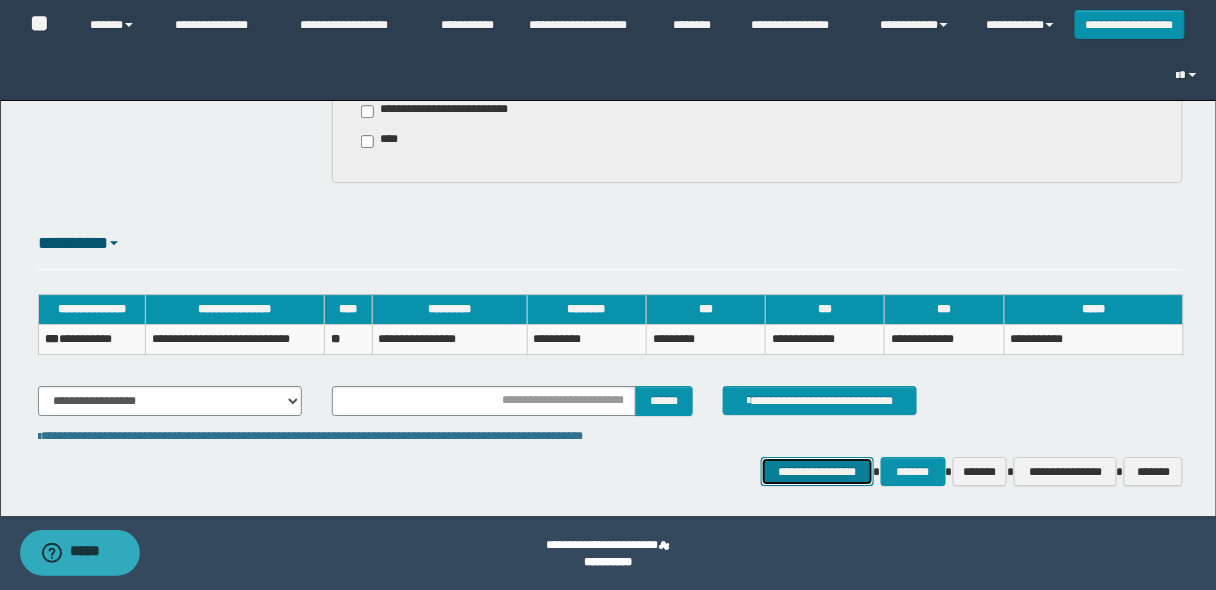 click on "**********" at bounding box center (817, 471) 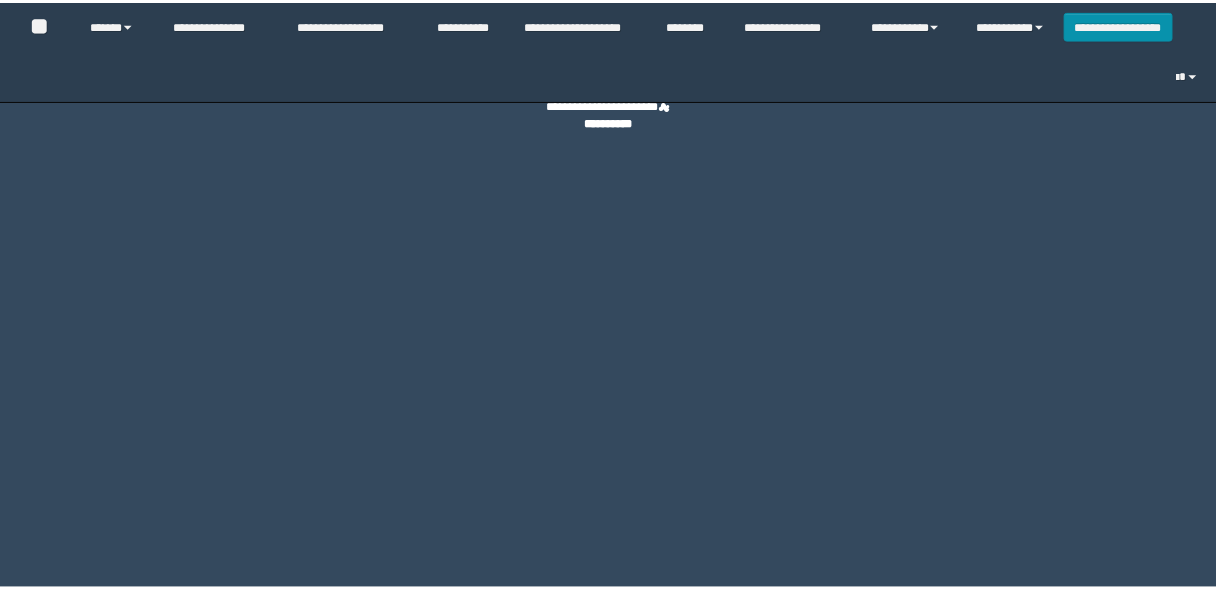 scroll, scrollTop: 0, scrollLeft: 0, axis: both 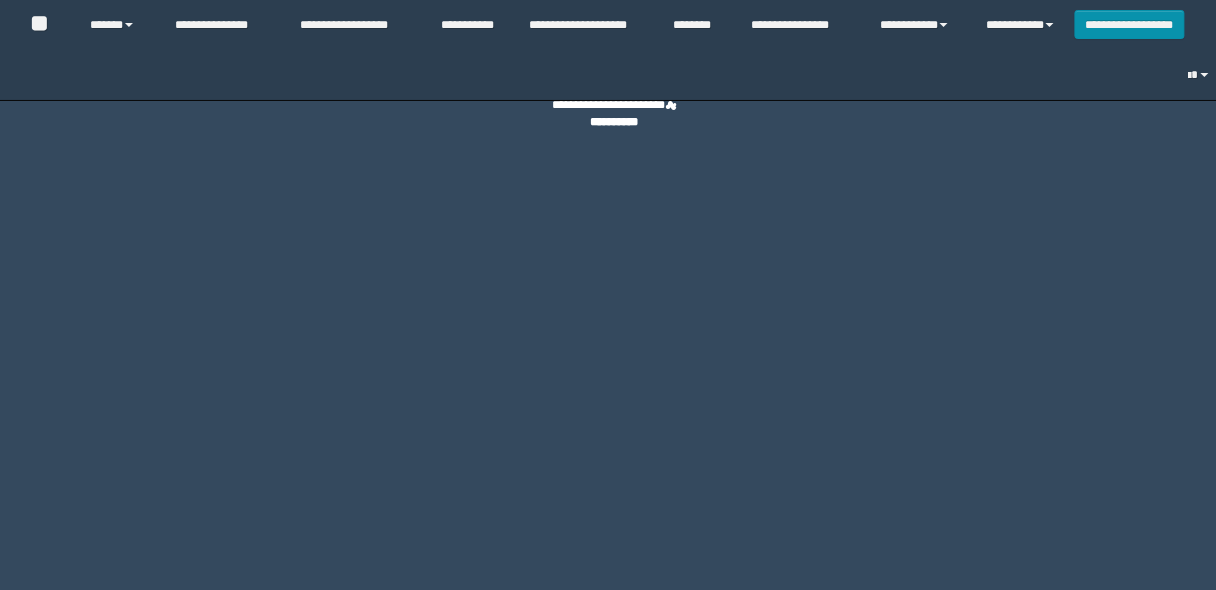 select on "**" 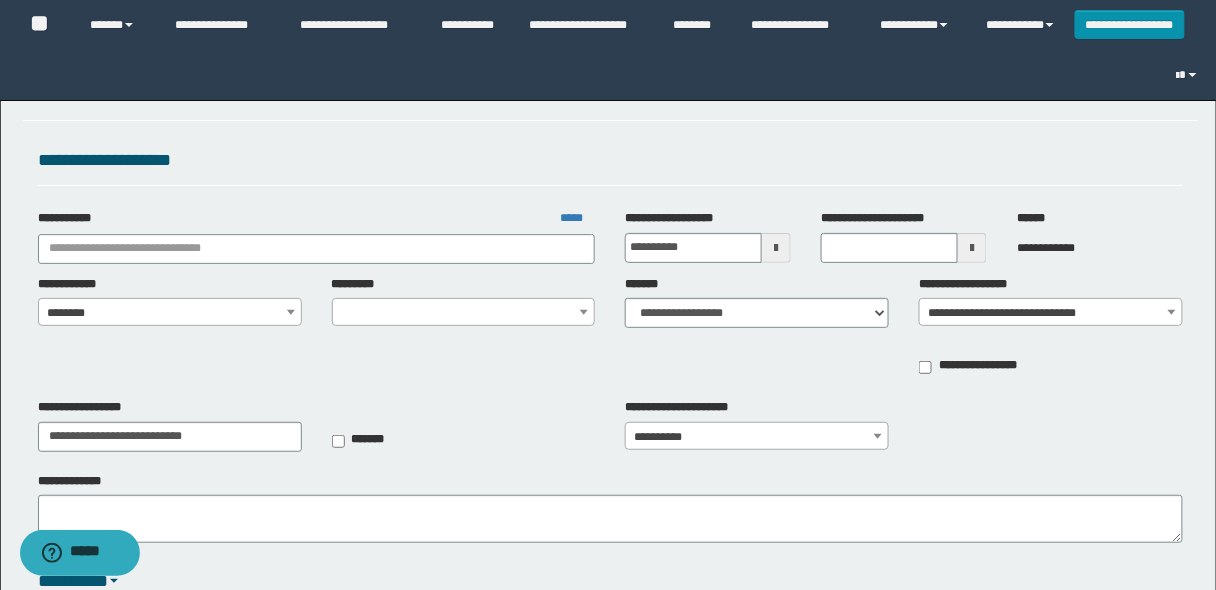type on "**********" 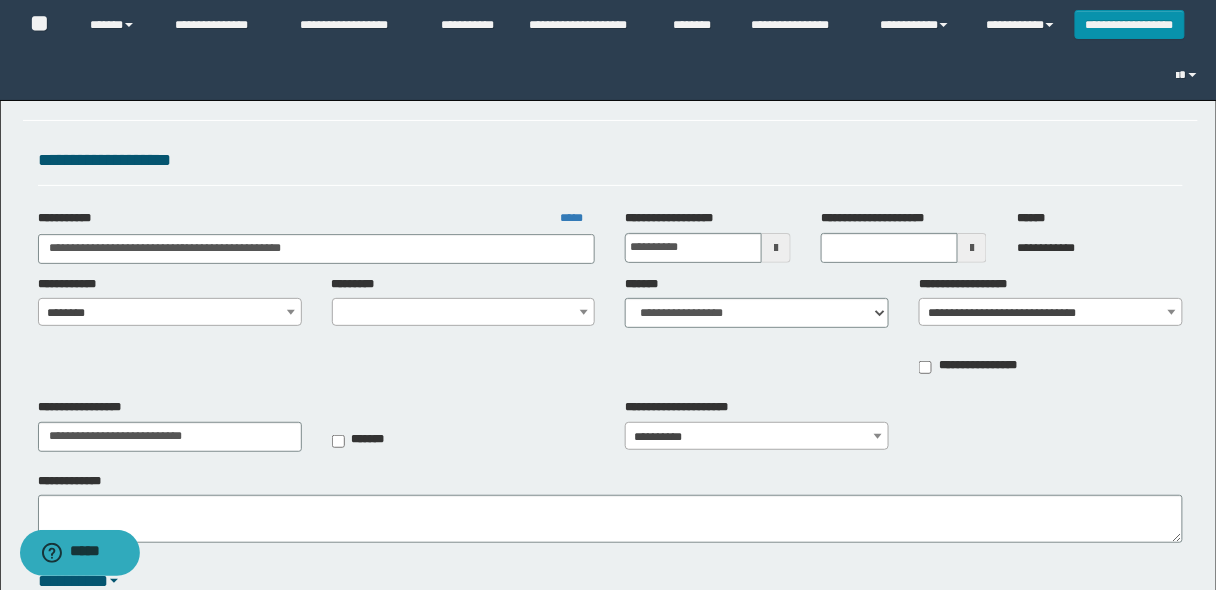select on "****" 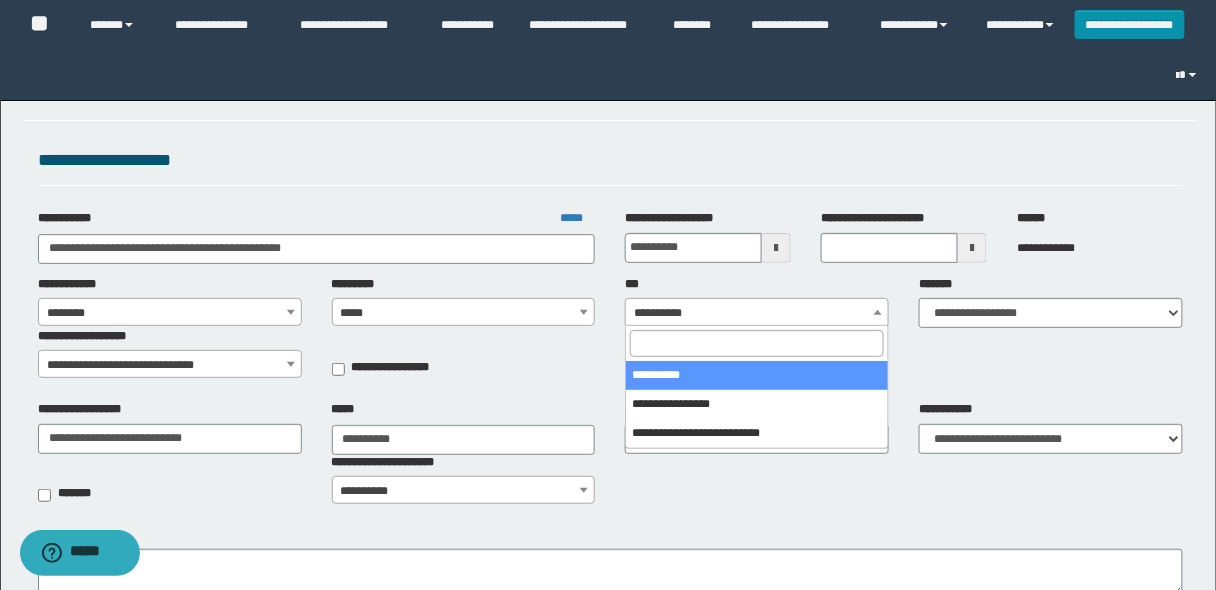 click on "**********" at bounding box center (757, 313) 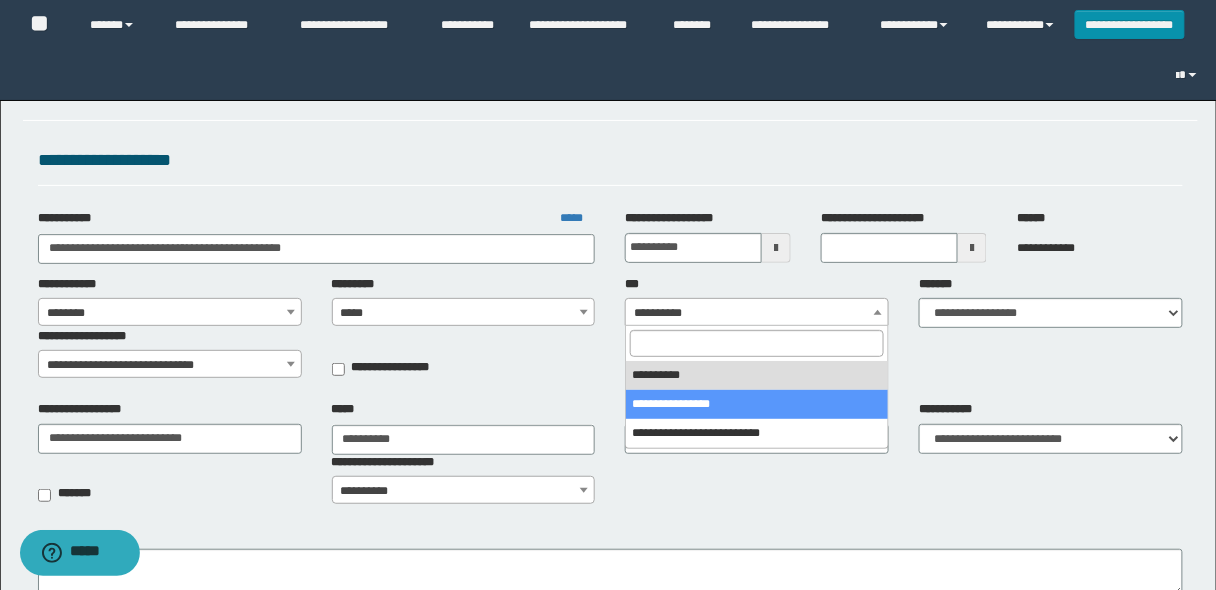 select on "***" 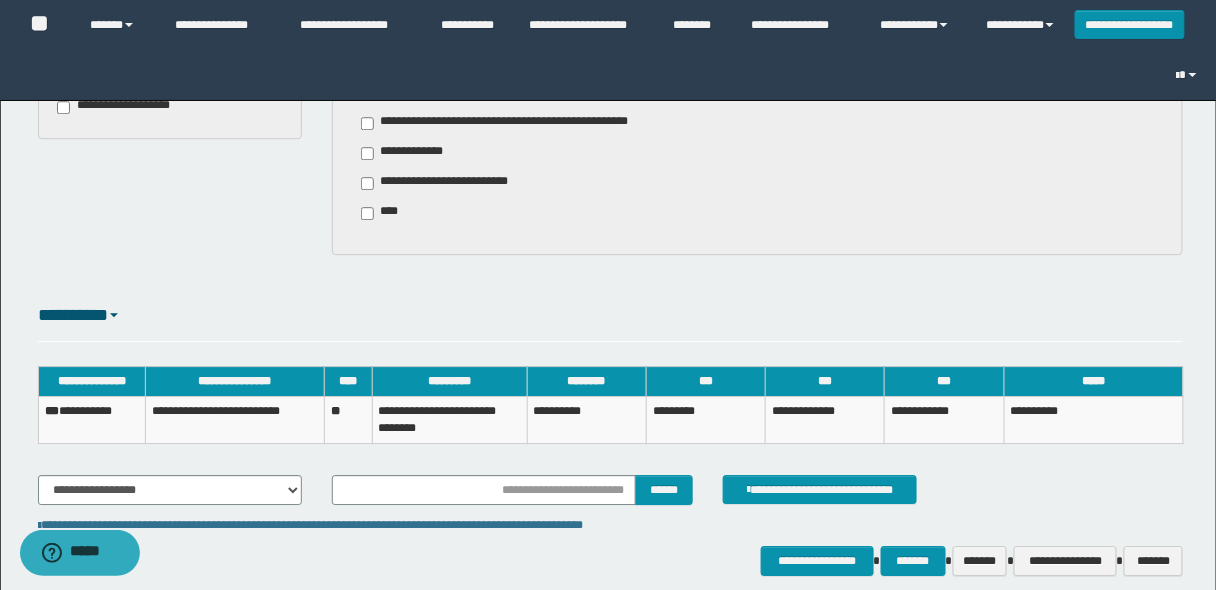 scroll, scrollTop: 1431, scrollLeft: 0, axis: vertical 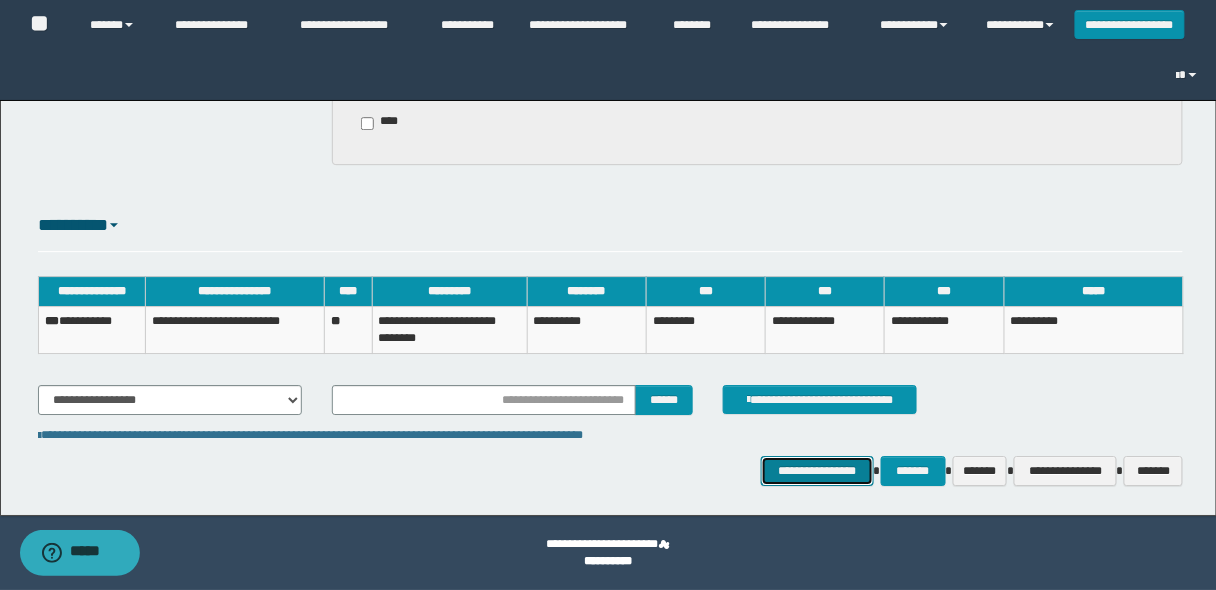 click on "**********" at bounding box center [817, 470] 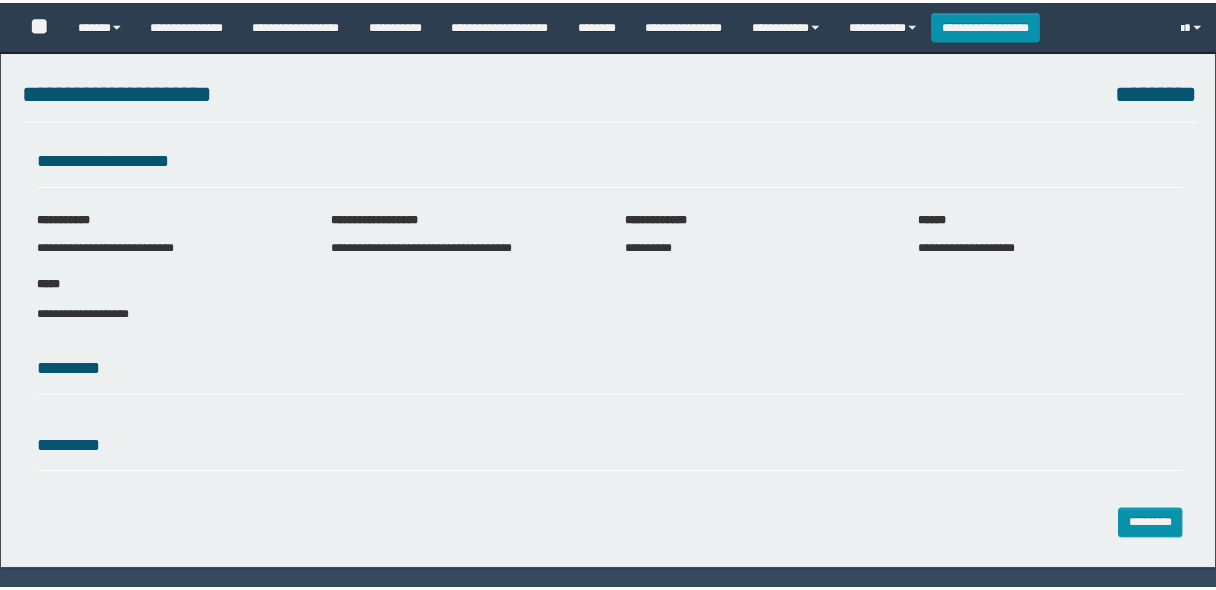 scroll, scrollTop: 0, scrollLeft: 0, axis: both 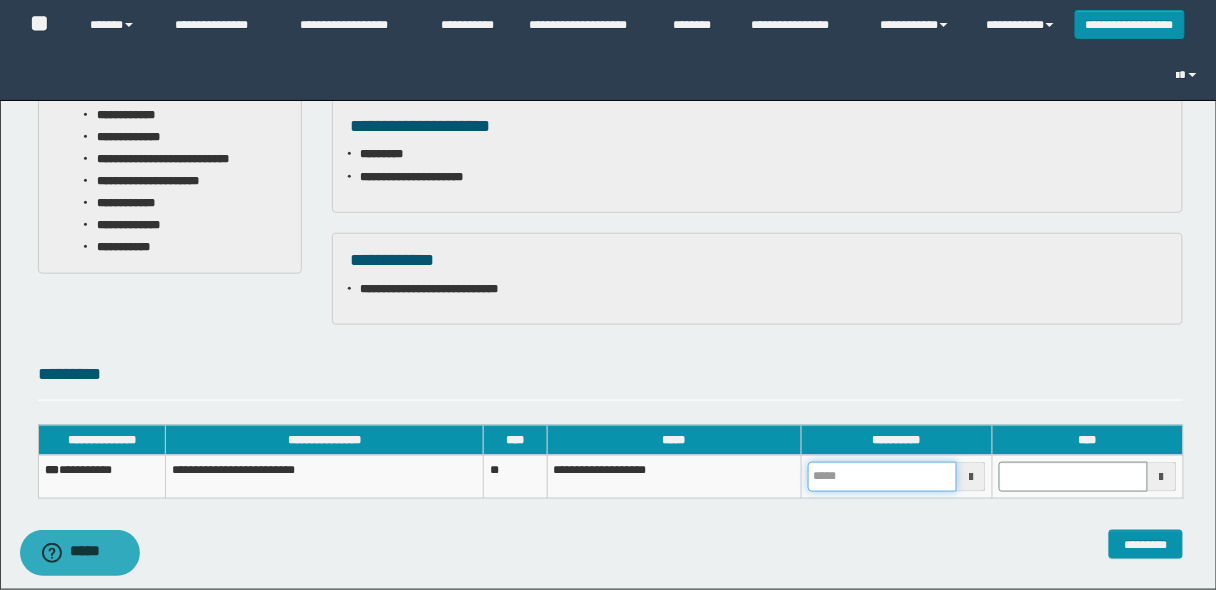 click at bounding box center (882, 477) 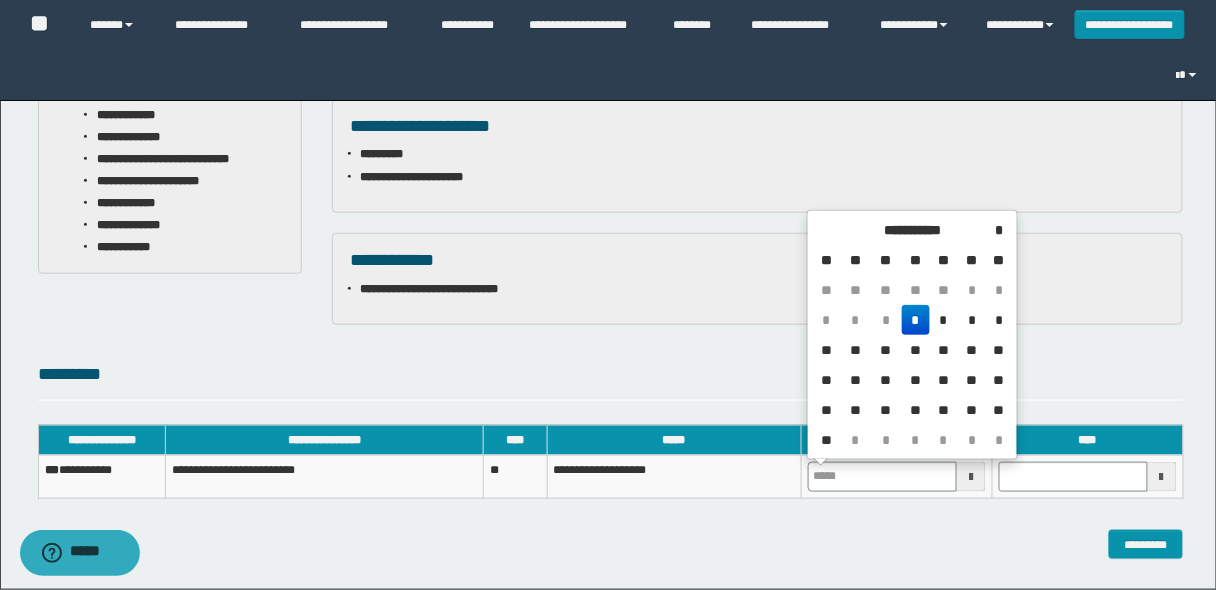 click on "*" at bounding box center (916, 320) 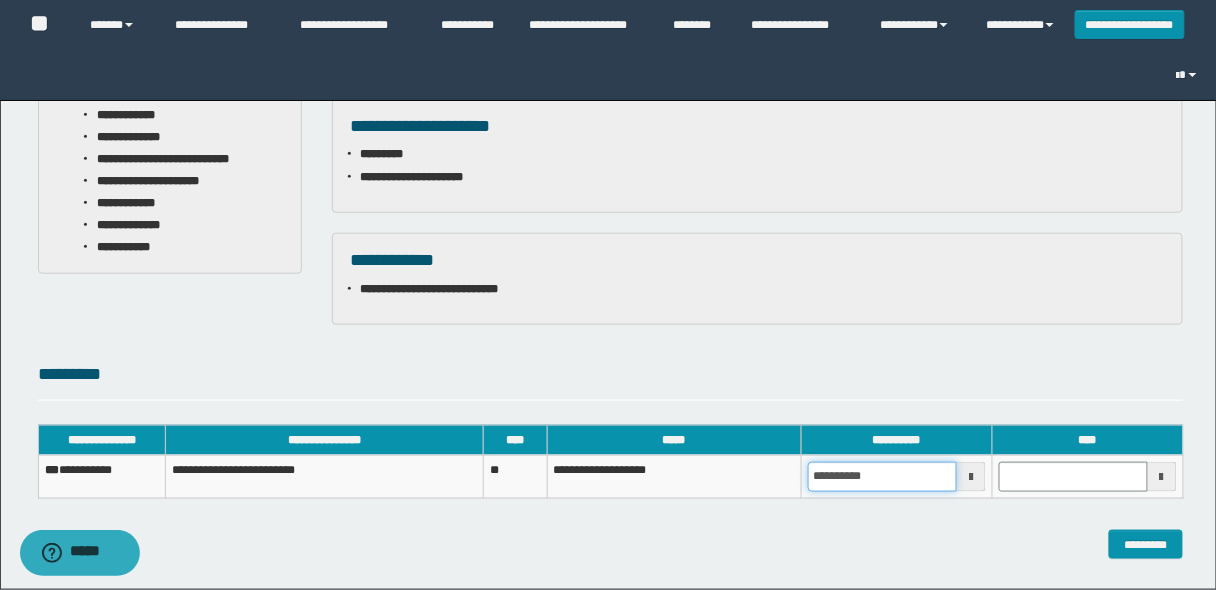 click on "**********" at bounding box center (882, 477) 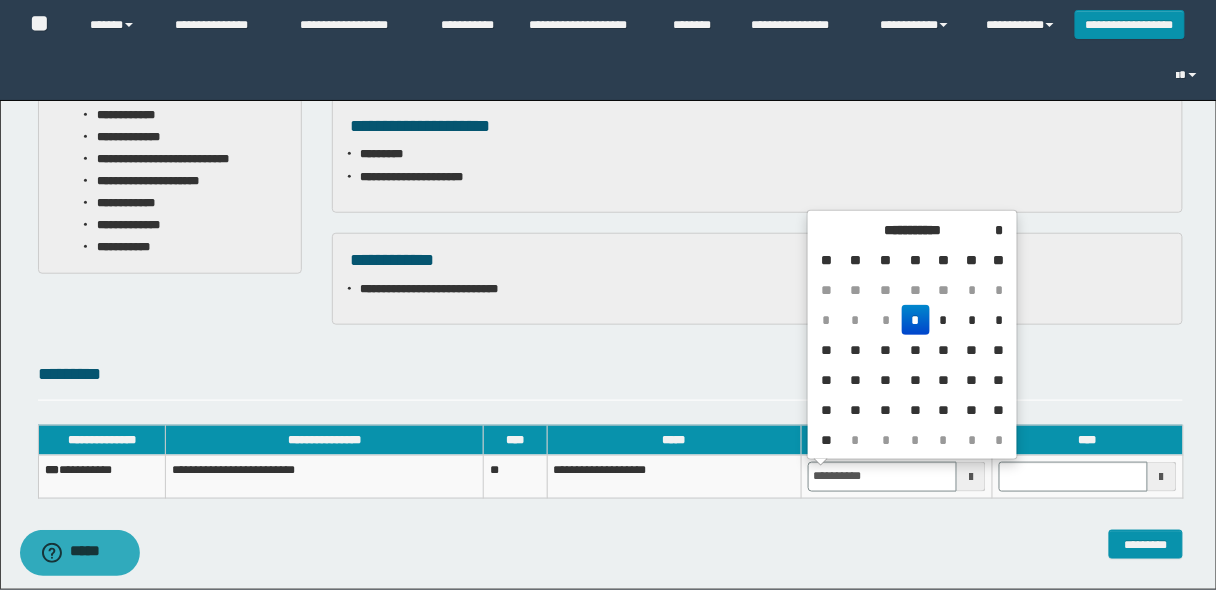 type on "**********" 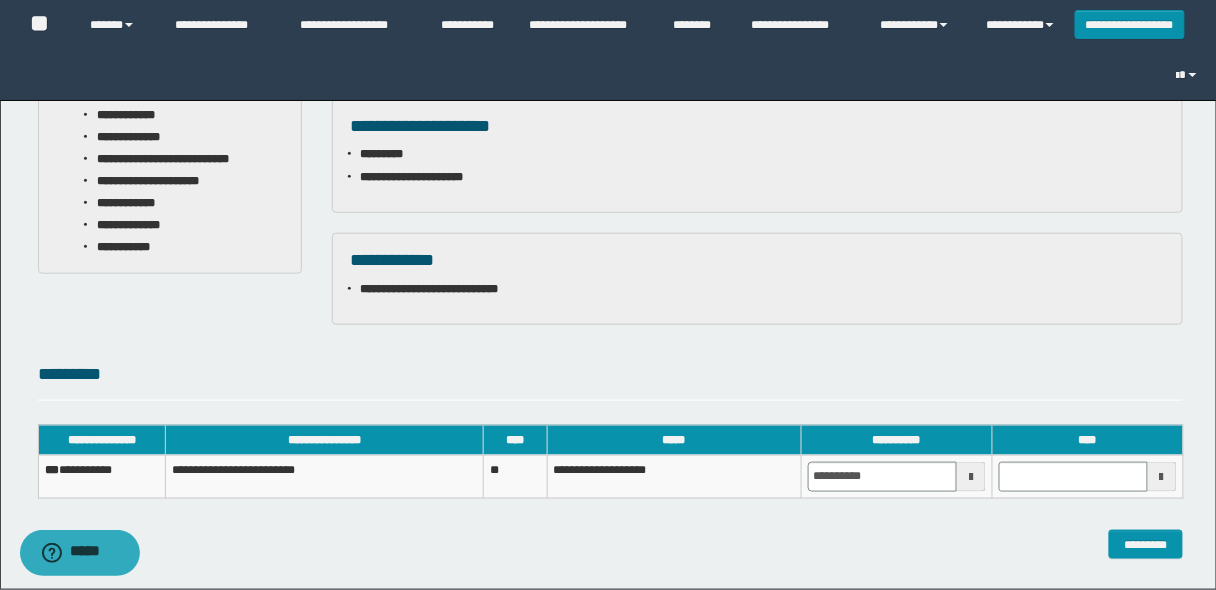click on "**********" at bounding box center [608, 155] 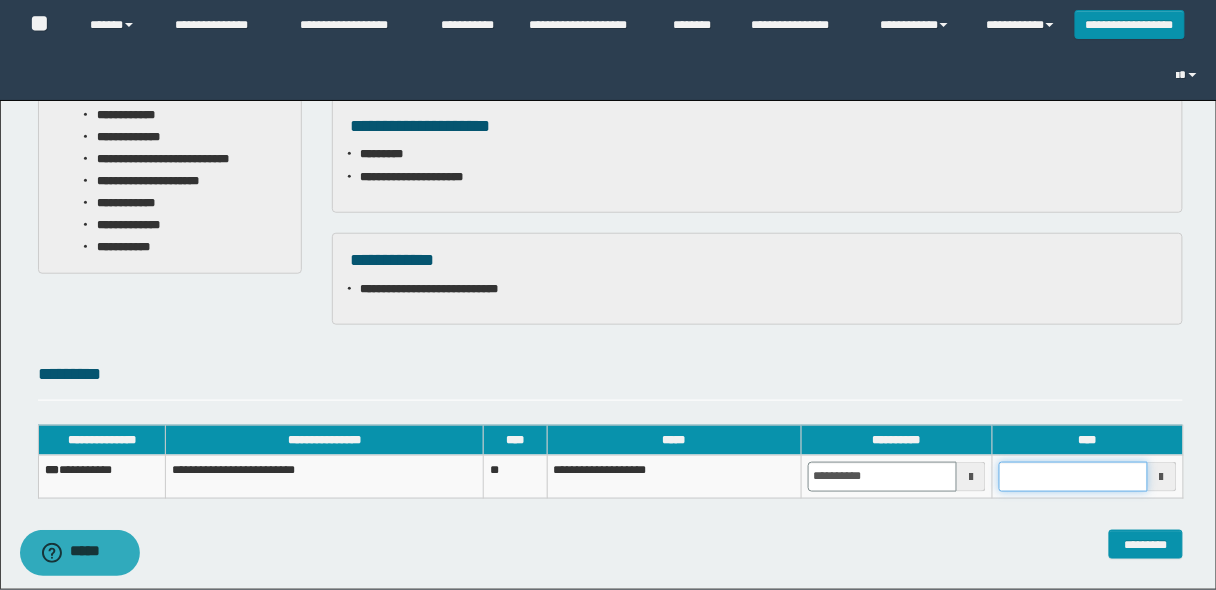 click at bounding box center (1073, 477) 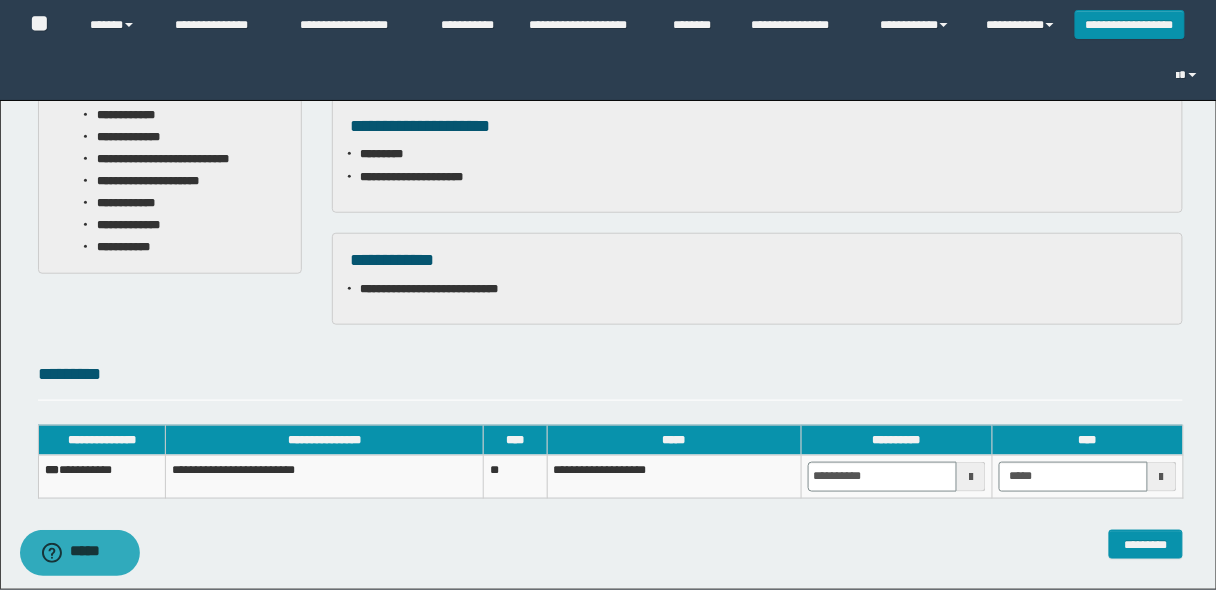 type on "*******" 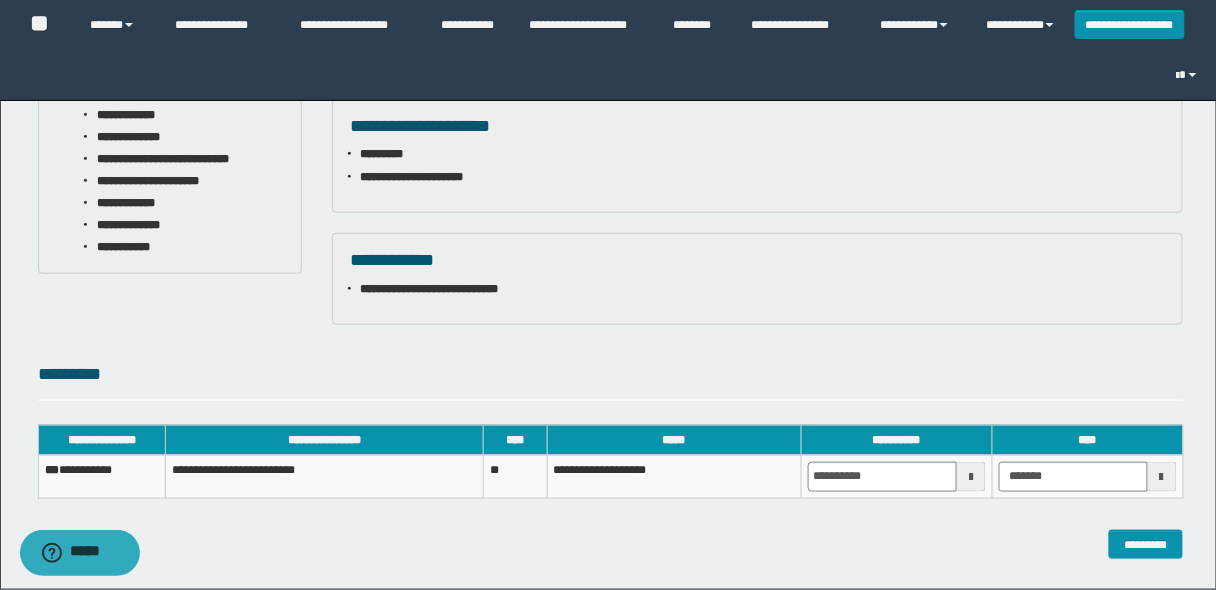 click on "**********" at bounding box center (611, 471) 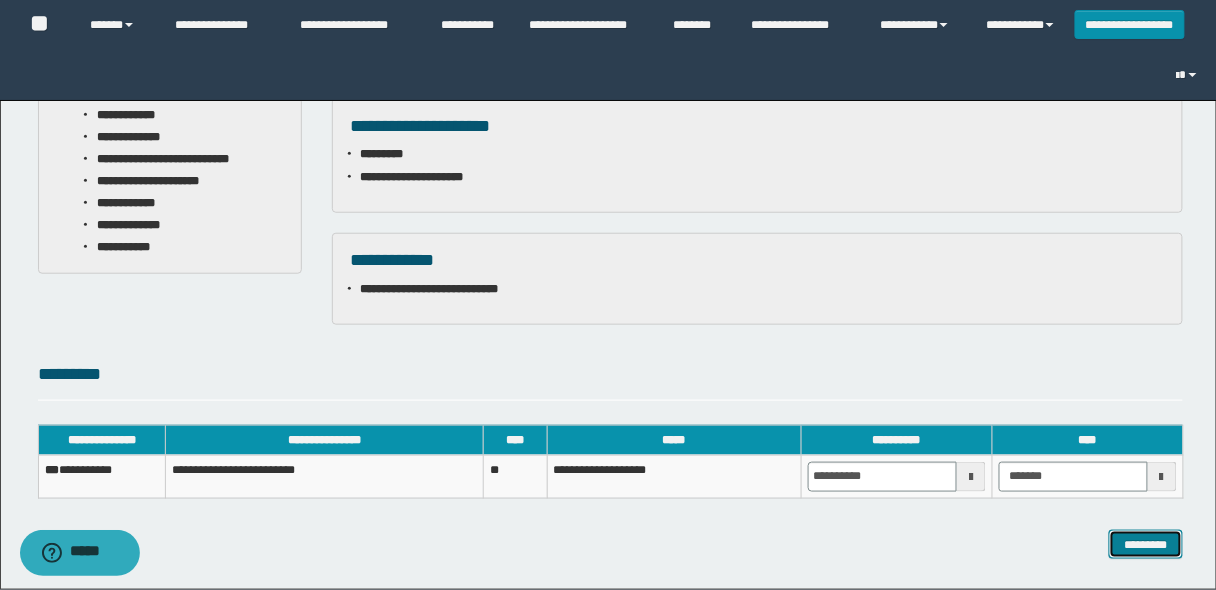 click on "*********" at bounding box center [1146, 544] 